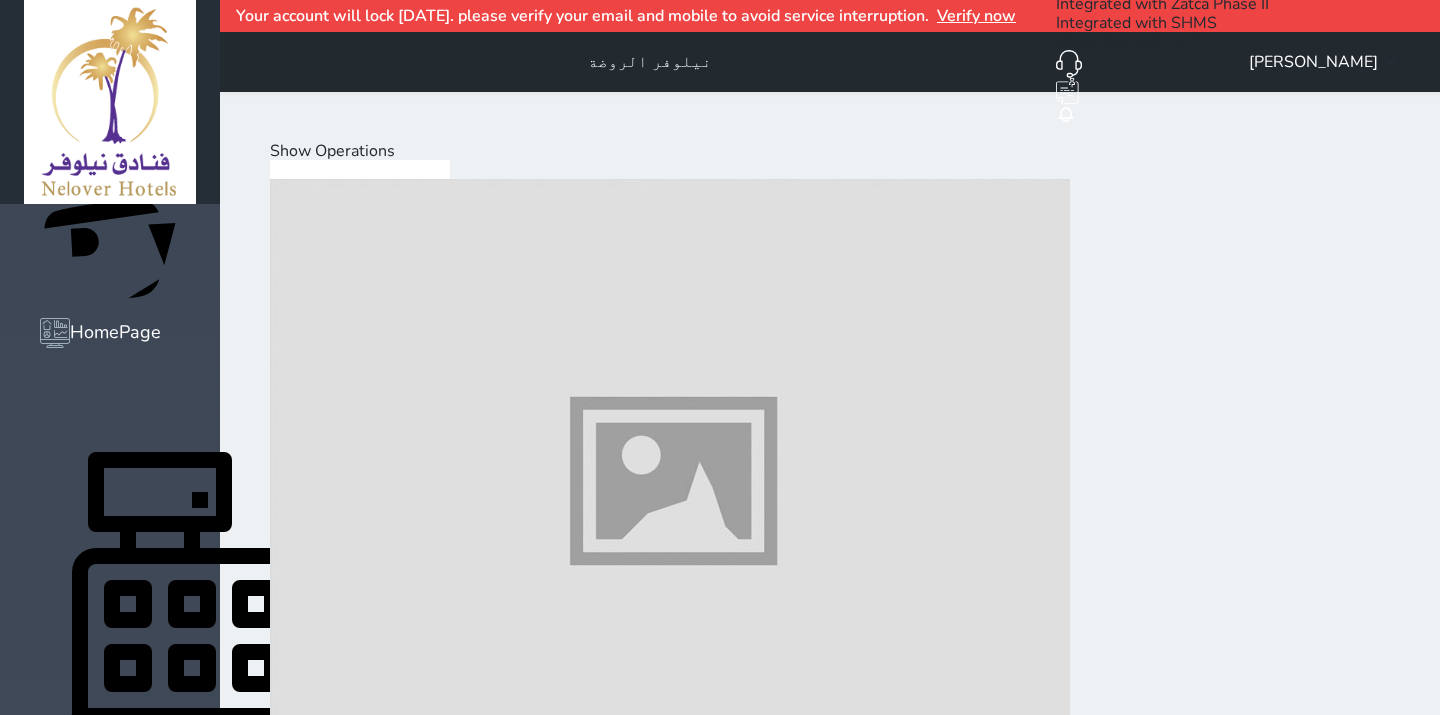 scroll, scrollTop: 75, scrollLeft: 0, axis: vertical 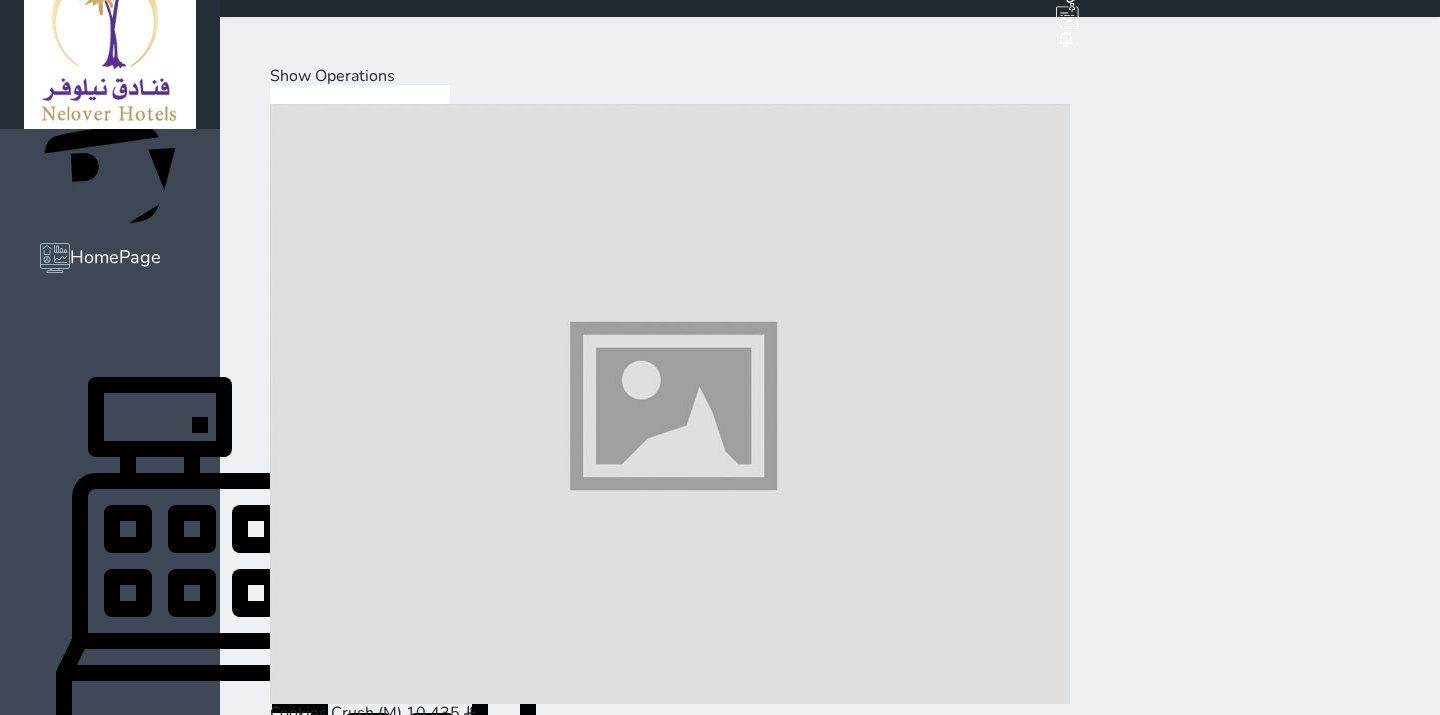 click on "Show Operations" at bounding box center (332, 76) 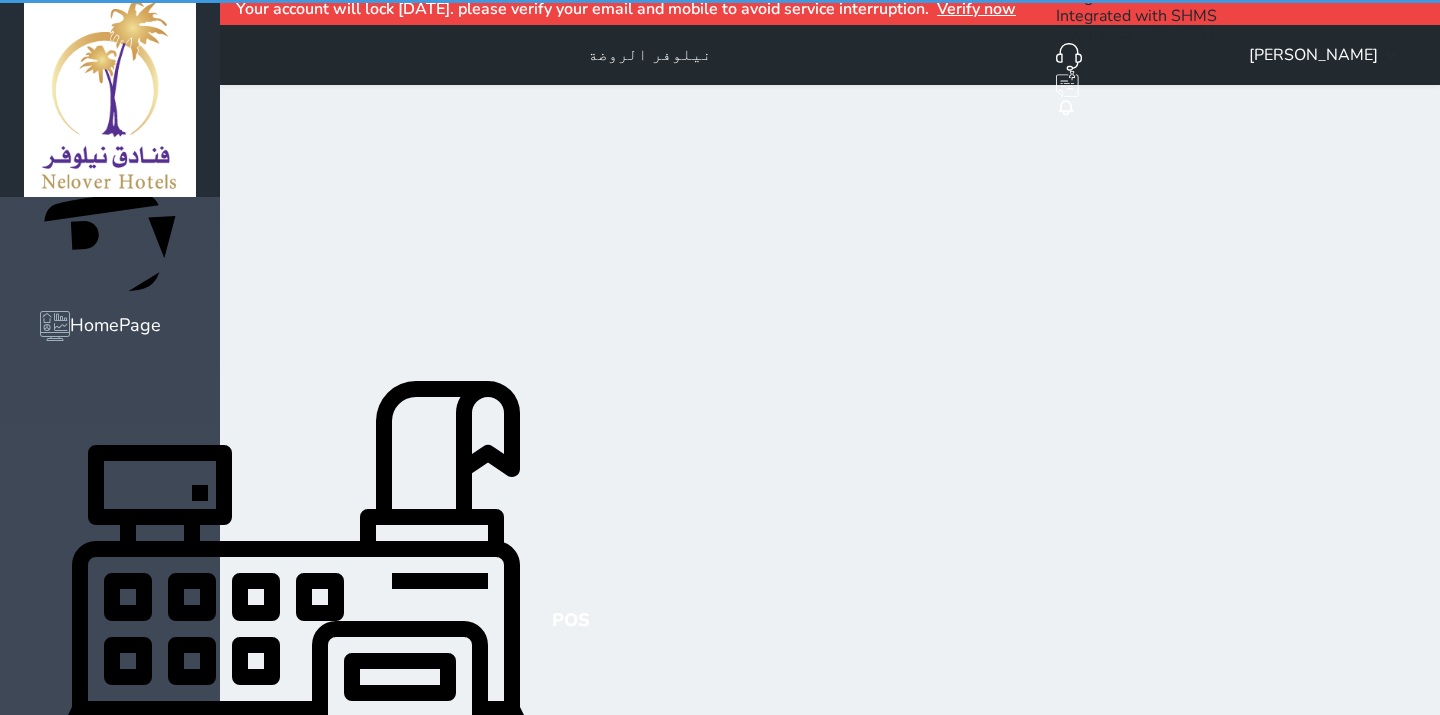 scroll, scrollTop: 0, scrollLeft: 0, axis: both 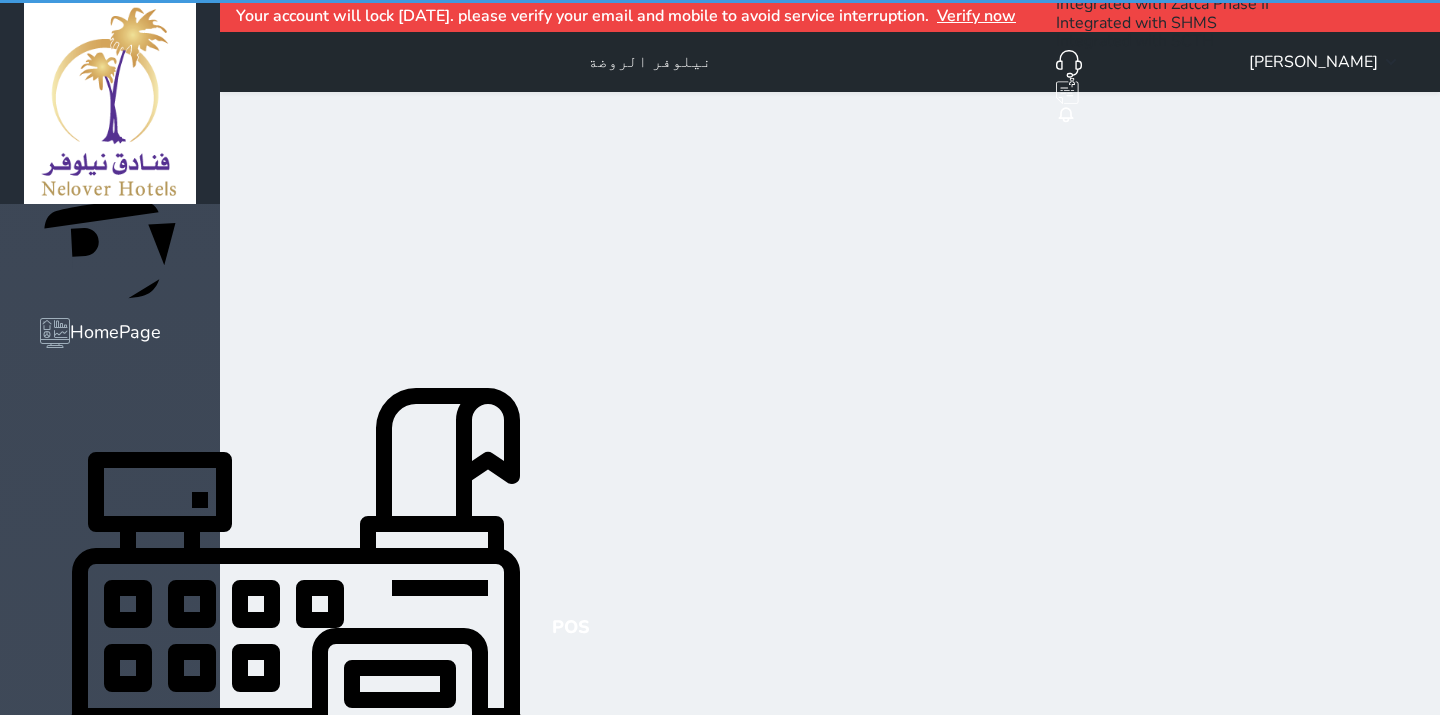 select on "invoice" 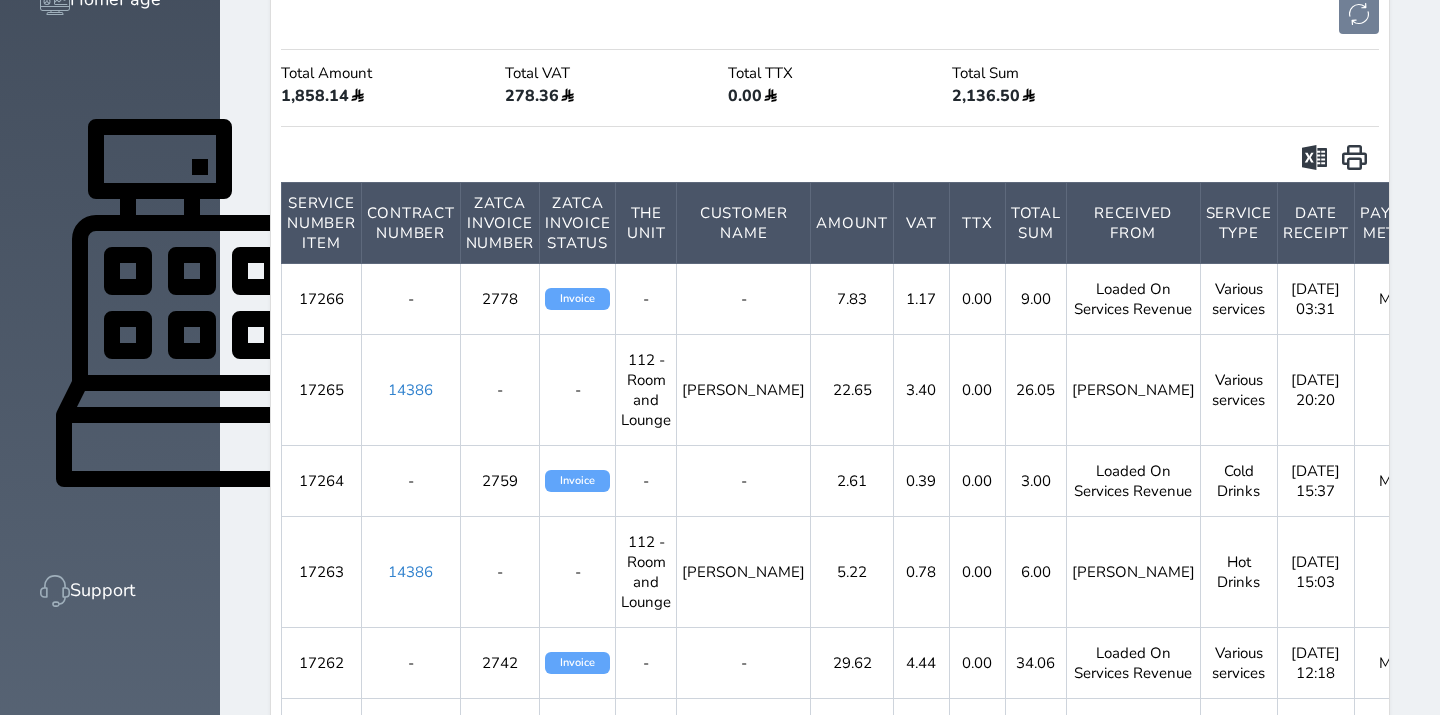 scroll, scrollTop: 0, scrollLeft: 0, axis: both 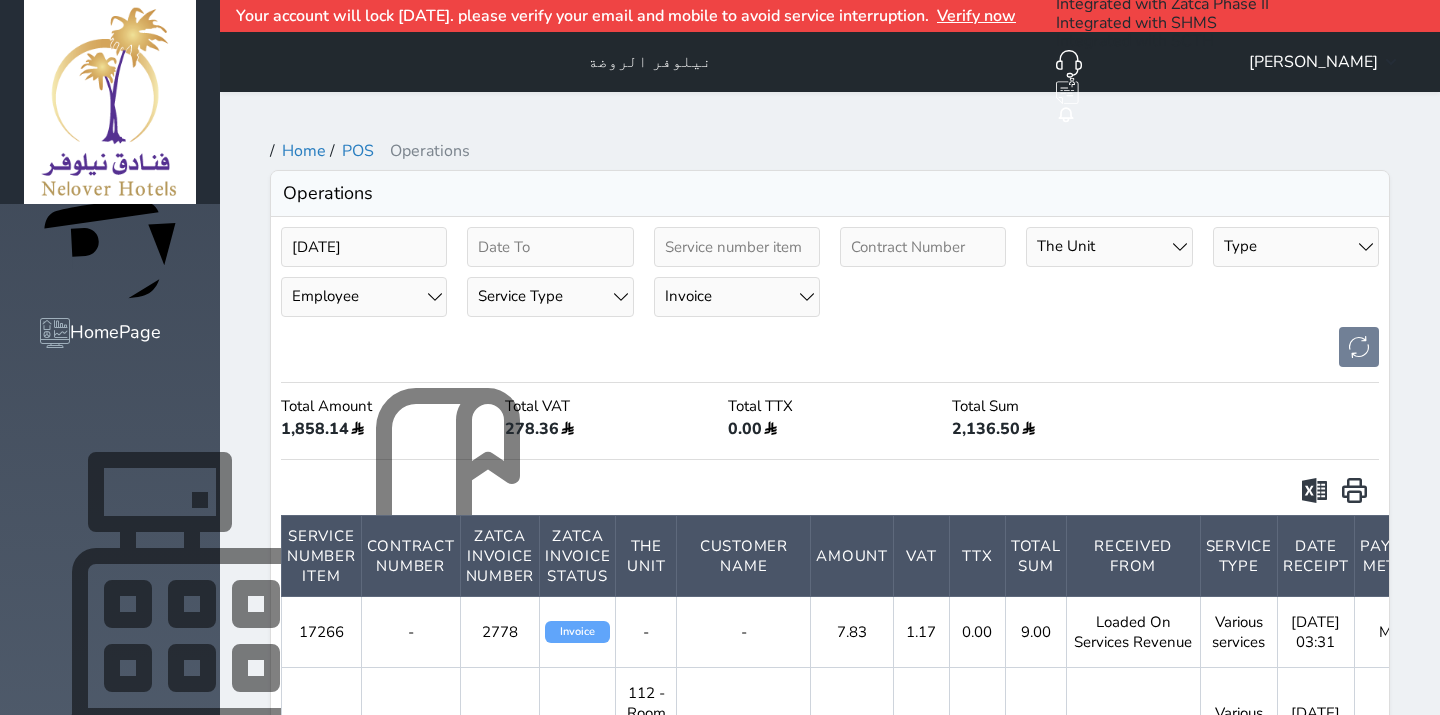 click 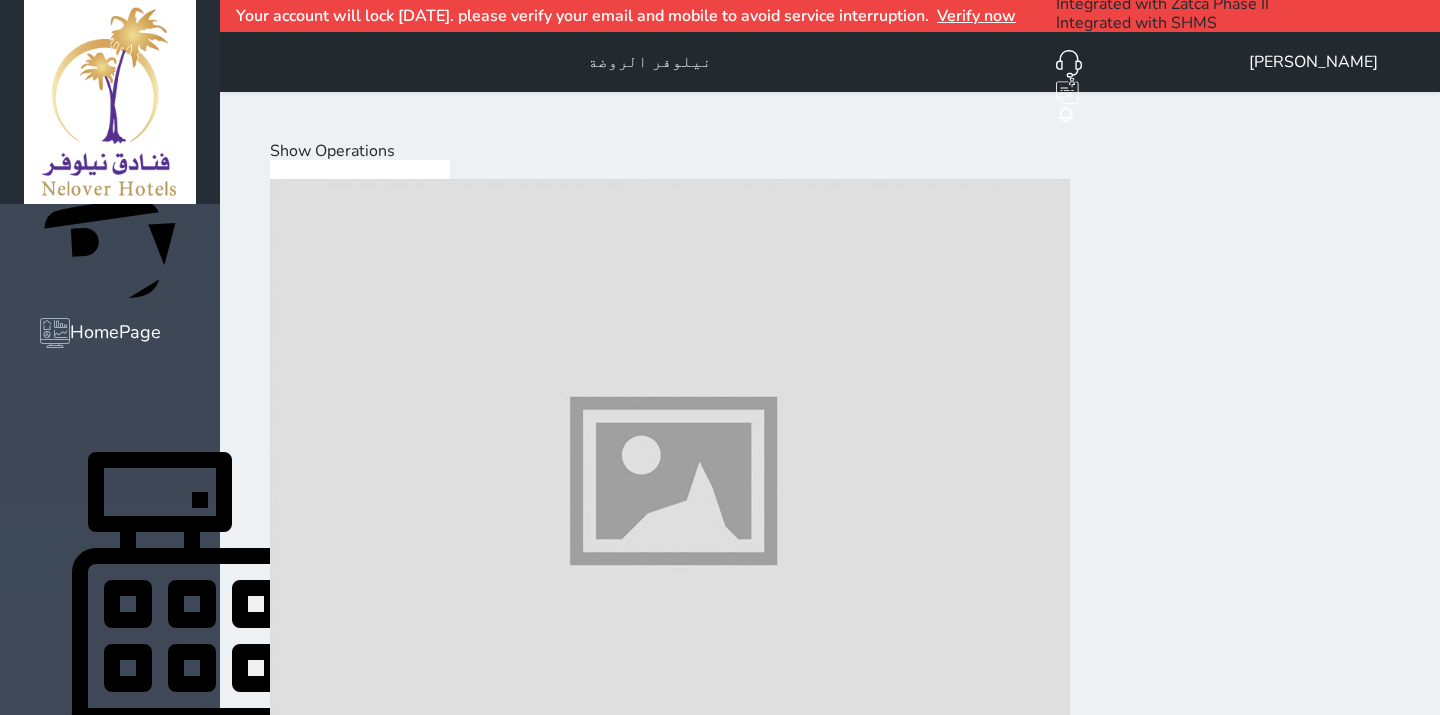 click on "Select Customer" at bounding box center [331, 20077] 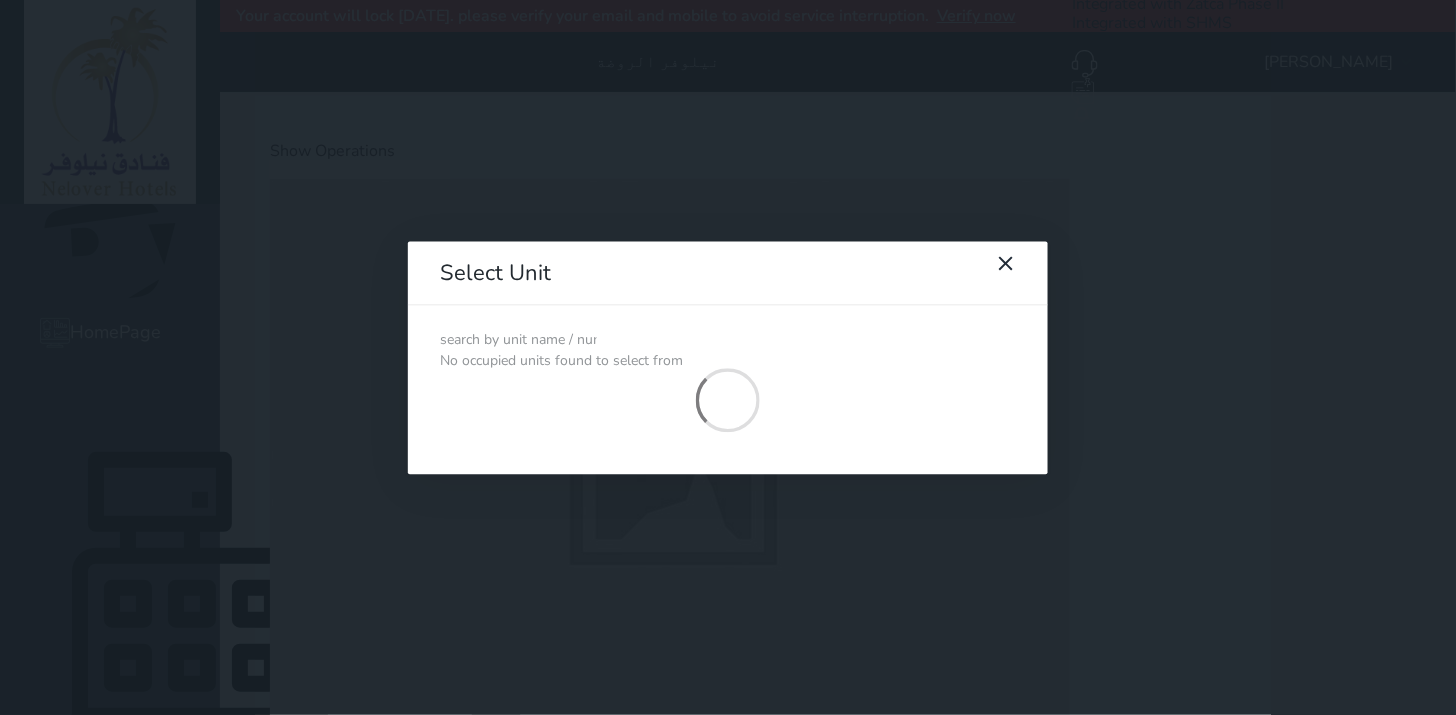 click at bounding box center (518, 340) 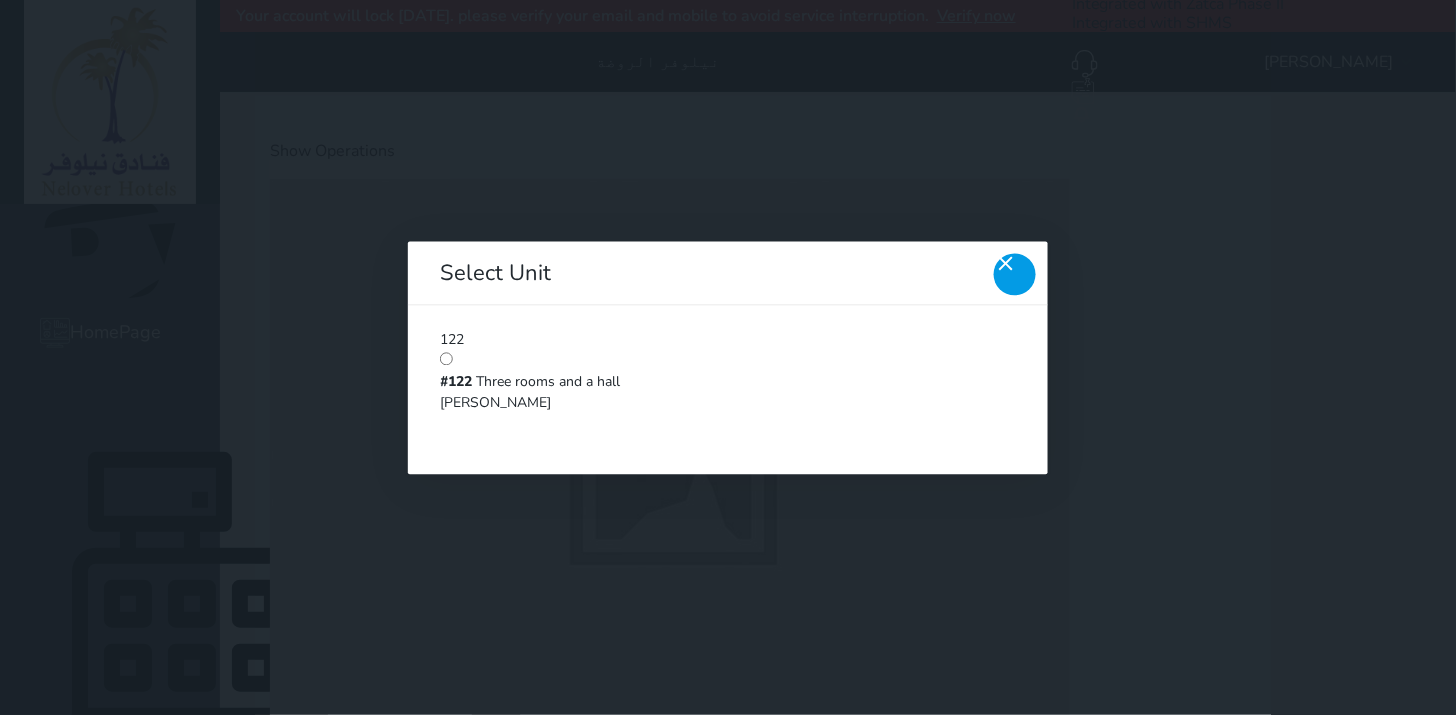 type on "122" 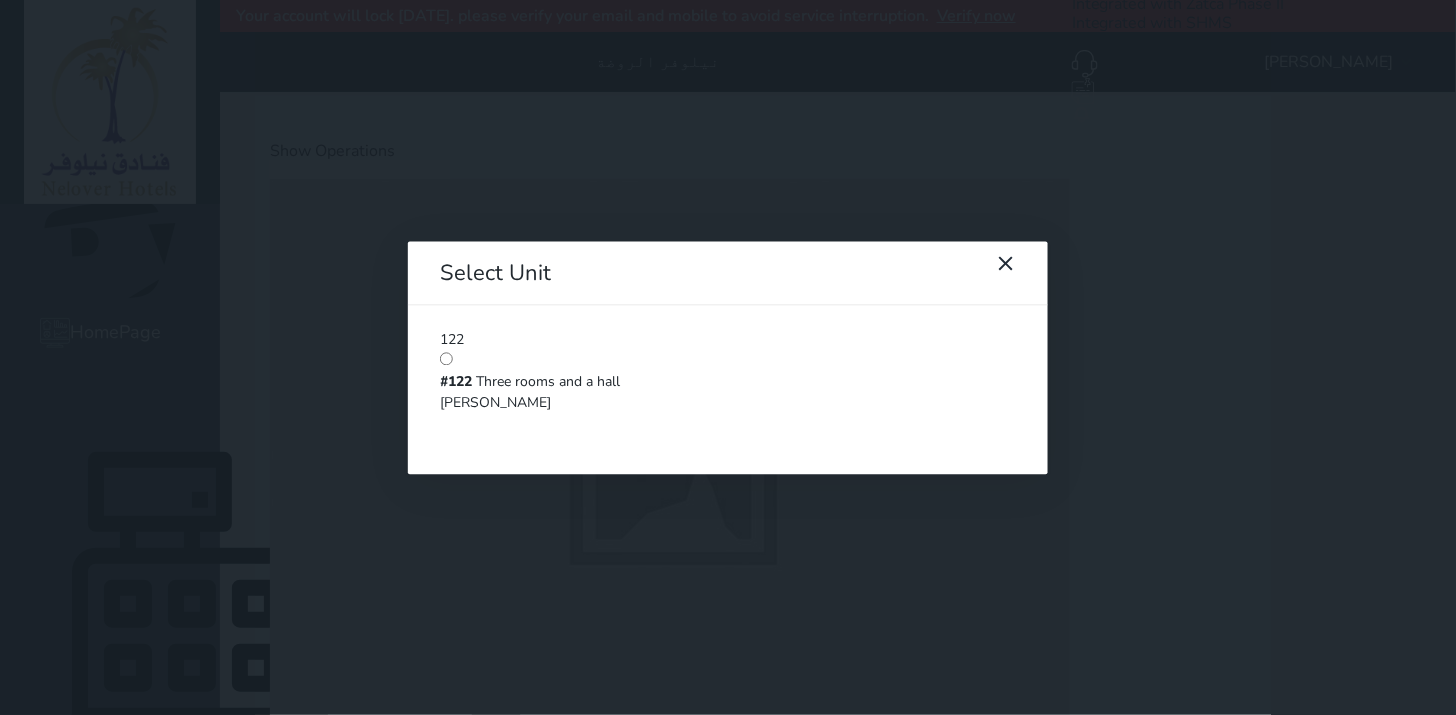 drag, startPoint x: 1011, startPoint y: 40, endPoint x: 1036, endPoint y: 50, distance: 26.925823 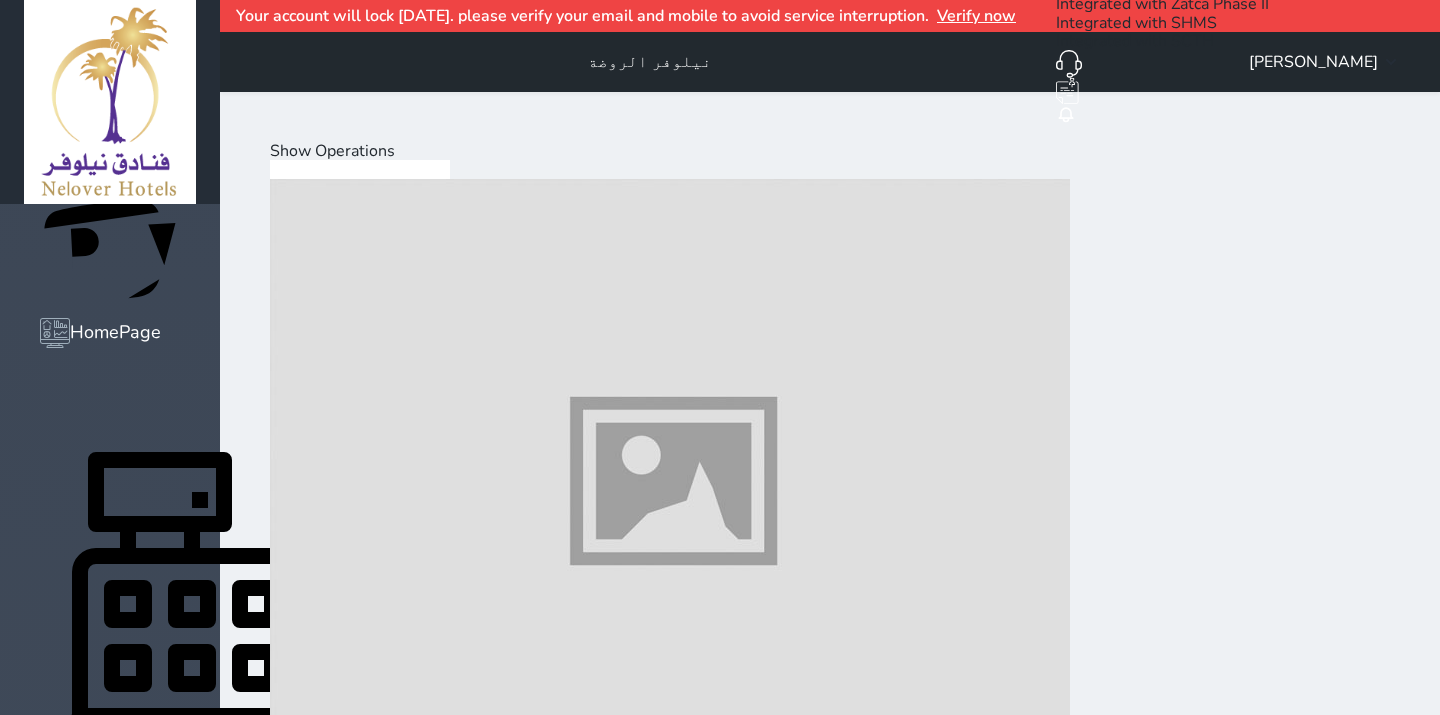 click on "Select Customer" at bounding box center [331, 20077] 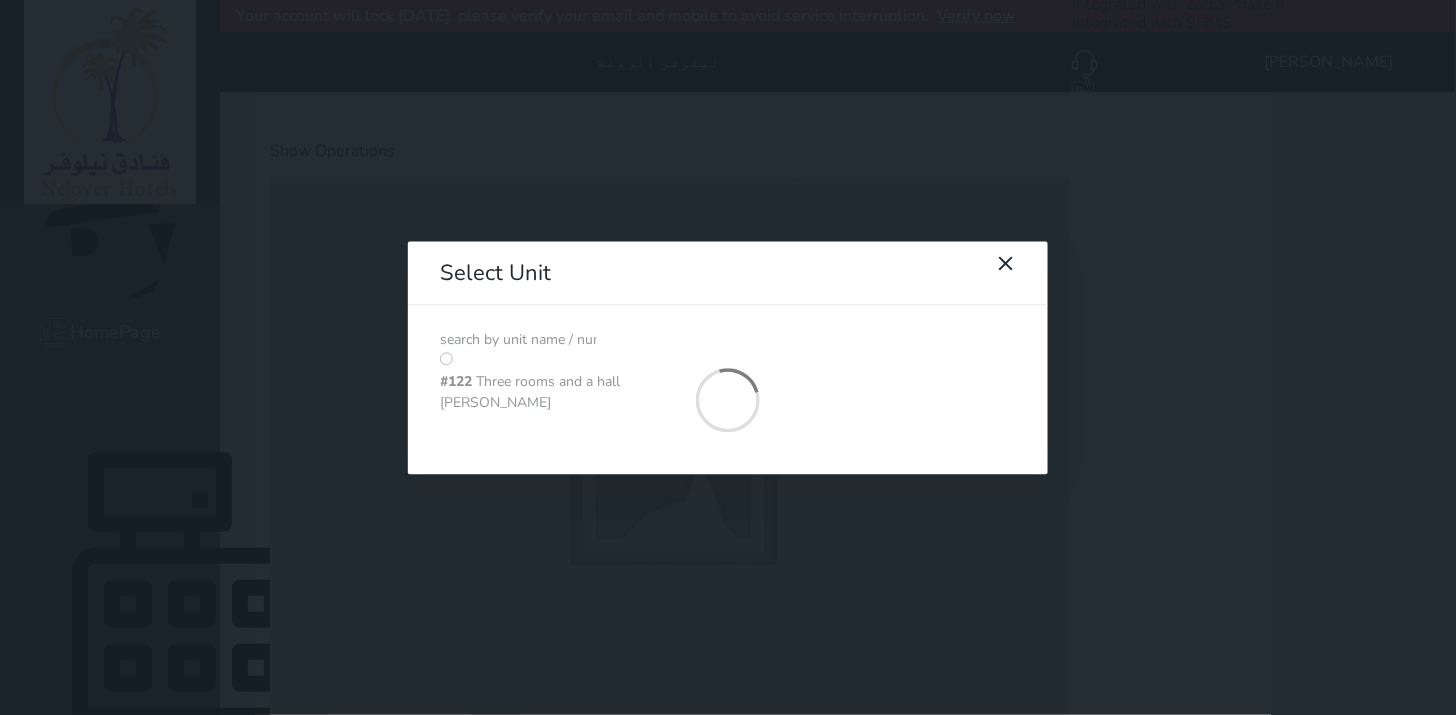 click at bounding box center [518, 340] 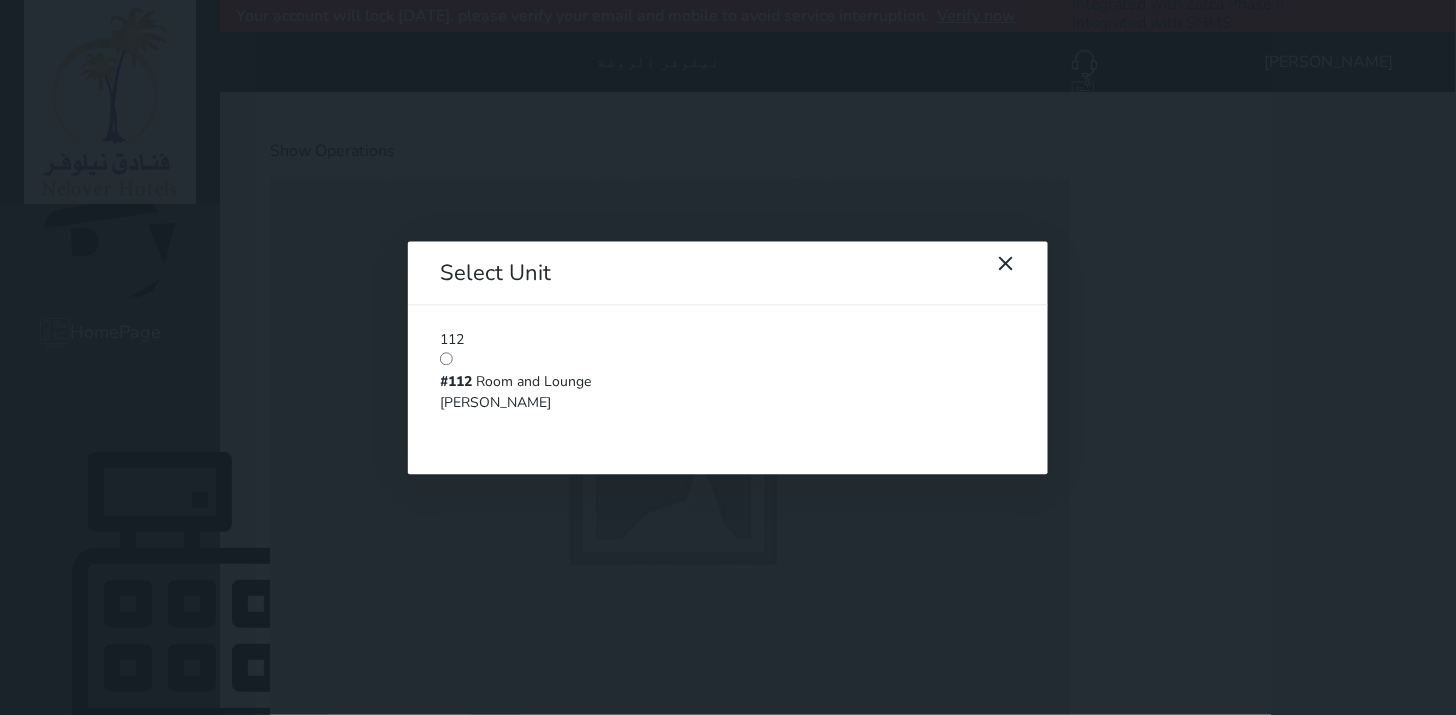 type on "112" 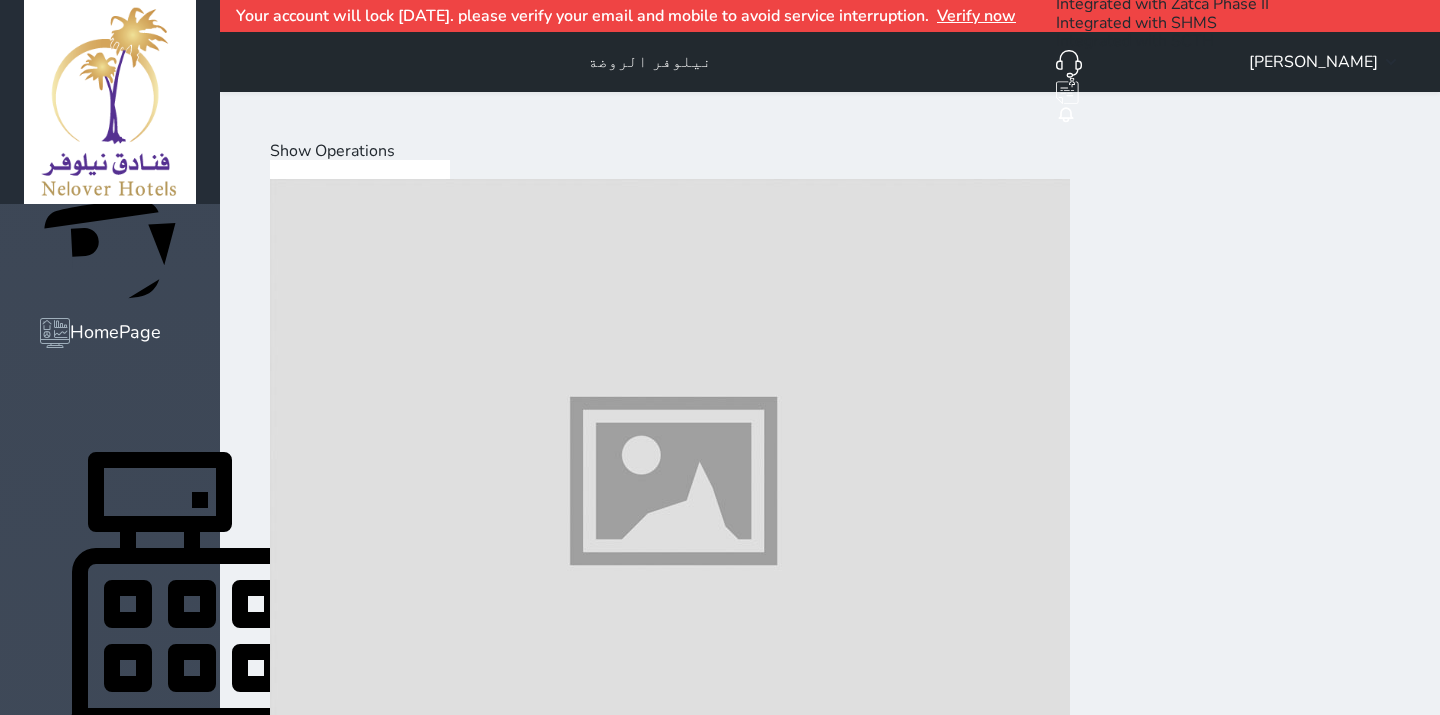 click on "Snacks" at bounding box center [515, 20040] 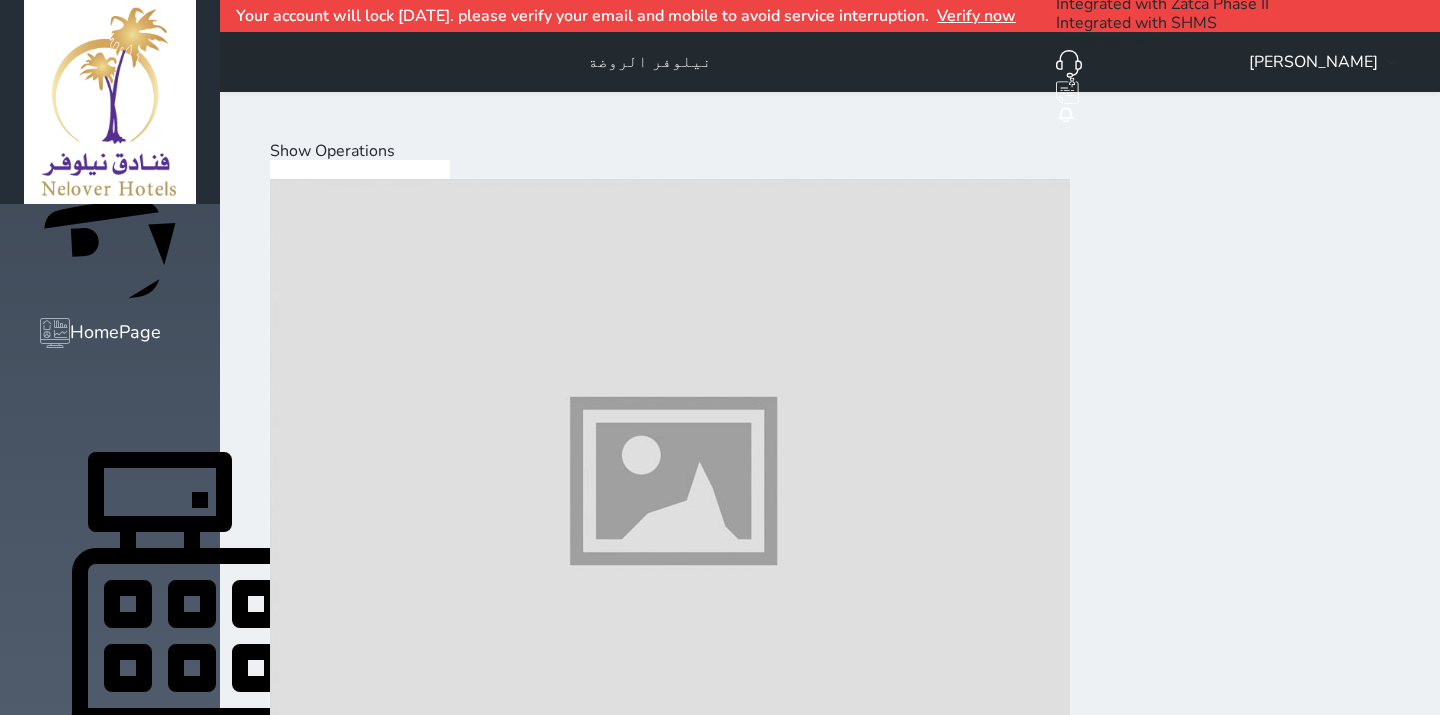 click at bounding box center [670, 1720] 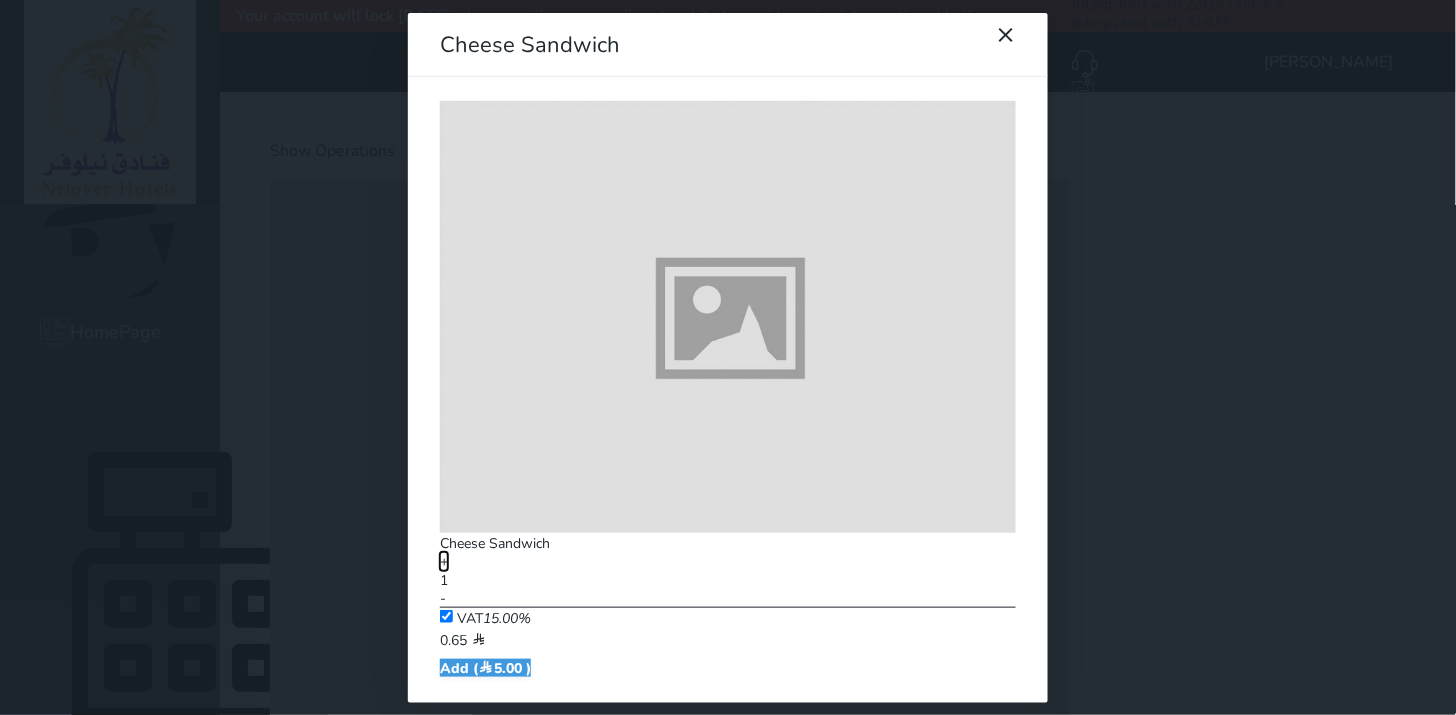 click on "+" at bounding box center [444, 561] 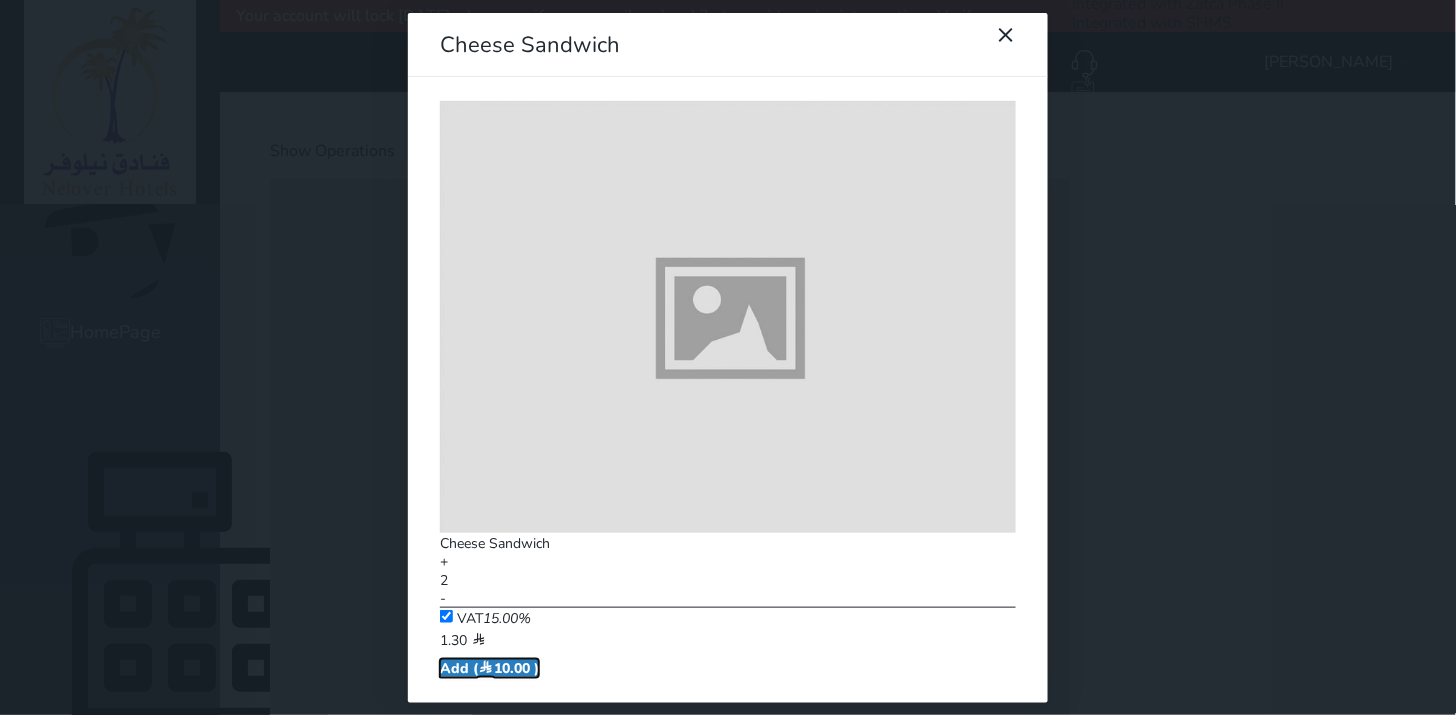 click on "Add  (    10.00 )" at bounding box center [489, 668] 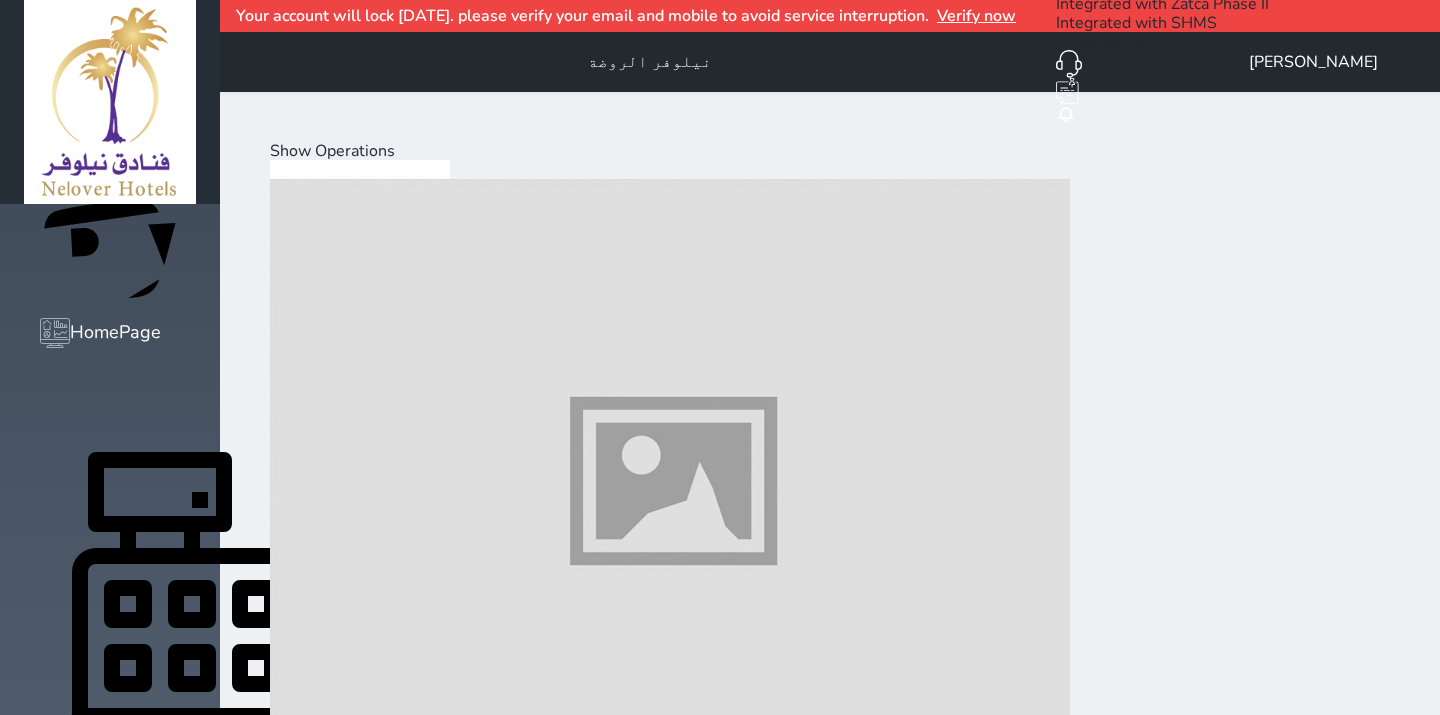 drag, startPoint x: 500, startPoint y: 262, endPoint x: 538, endPoint y: 288, distance: 46.043457 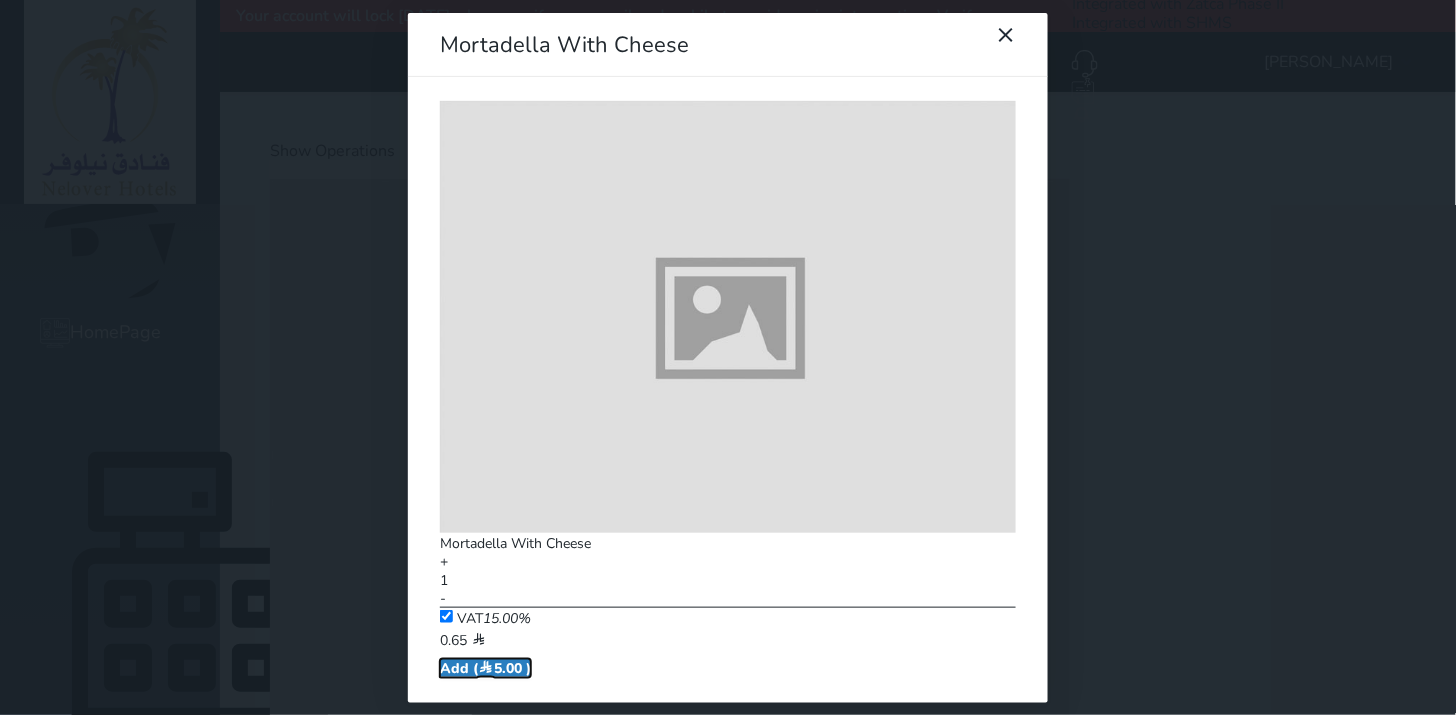 click on "Add  (    5.00 )" at bounding box center (485, 668) 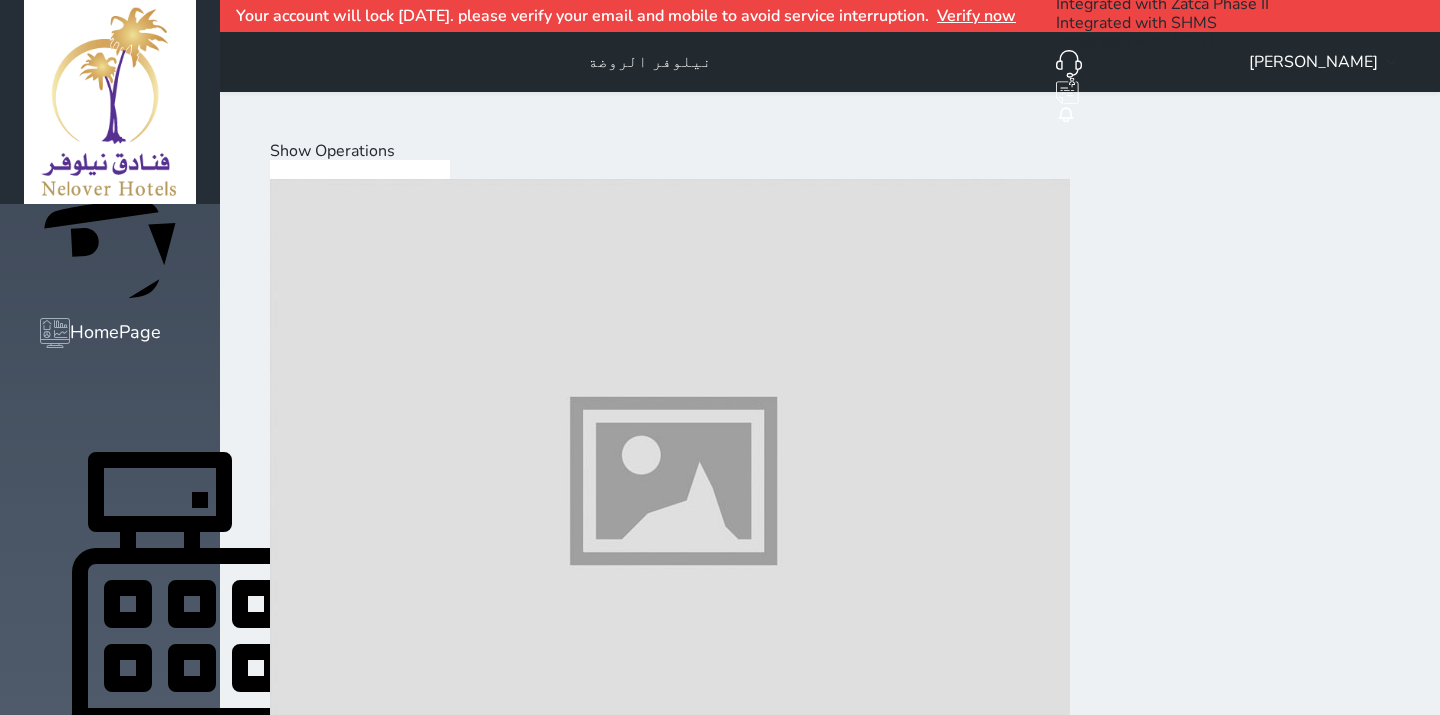 drag, startPoint x: 210, startPoint y: 688, endPoint x: 298, endPoint y: 643, distance: 98.83825 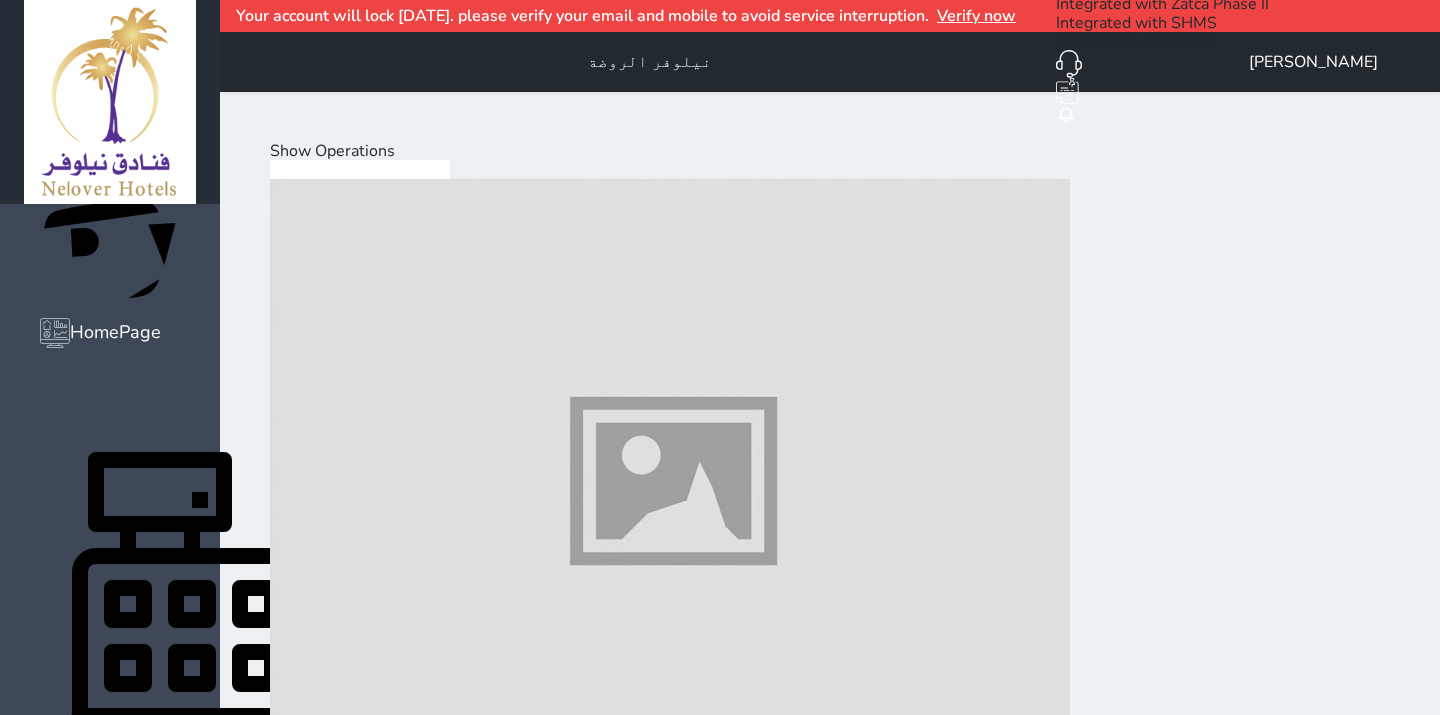 drag, startPoint x: 345, startPoint y: 665, endPoint x: 446, endPoint y: 615, distance: 112.698715 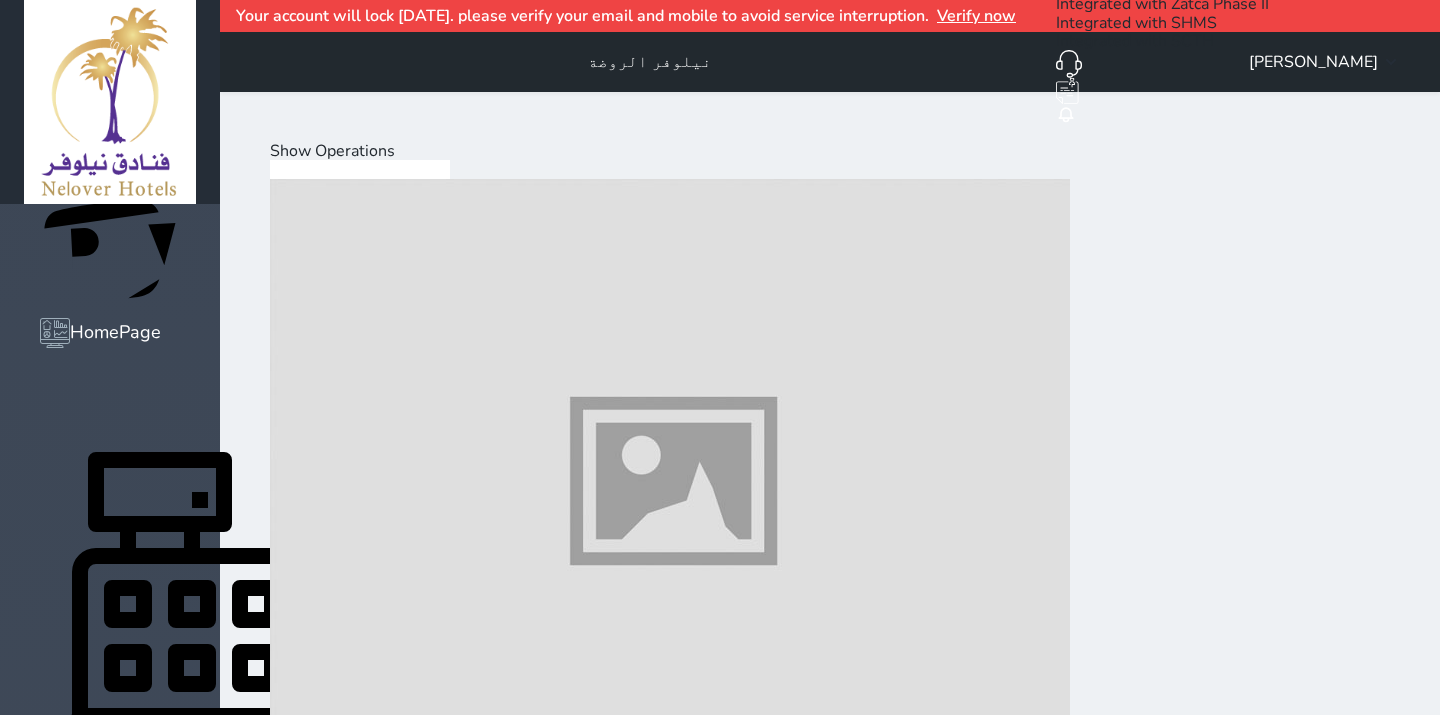 scroll, scrollTop: 1222, scrollLeft: 0, axis: vertical 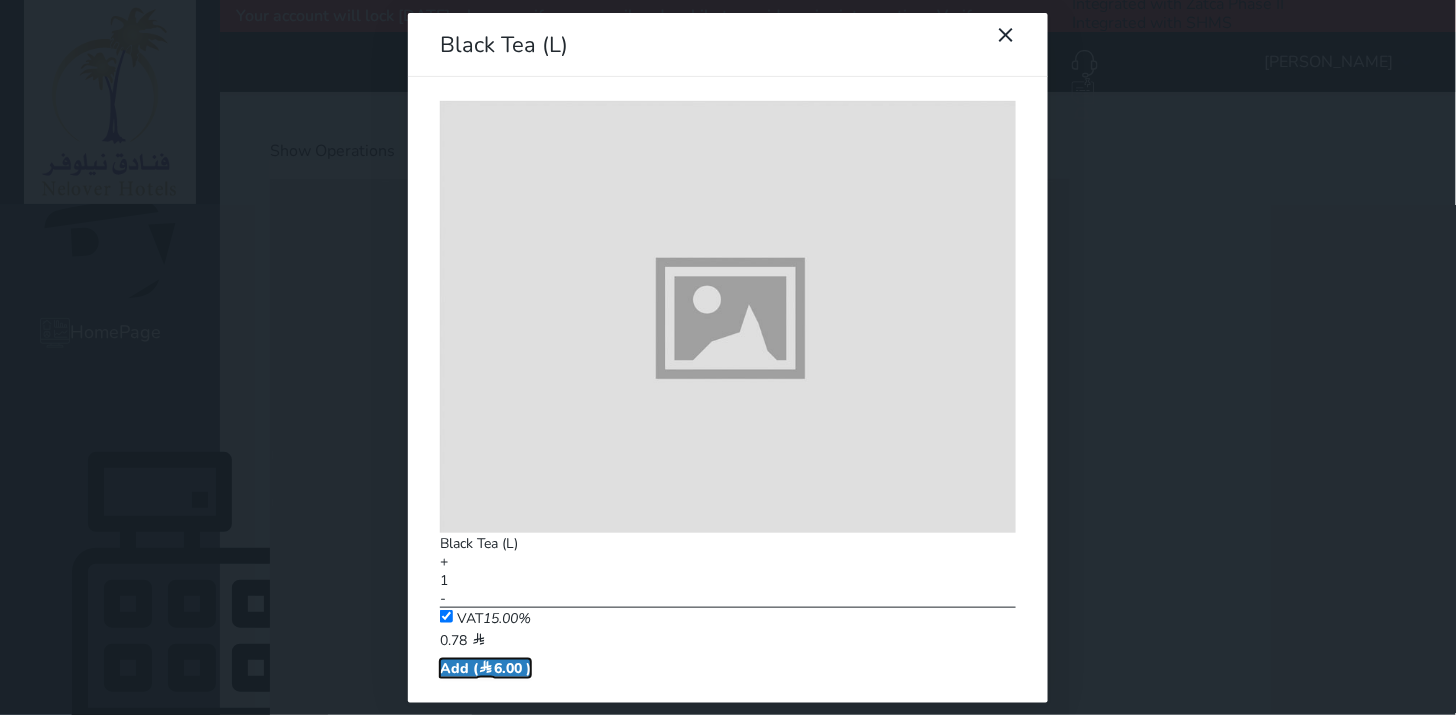 click on "Add  (    6.00 )" at bounding box center [485, 668] 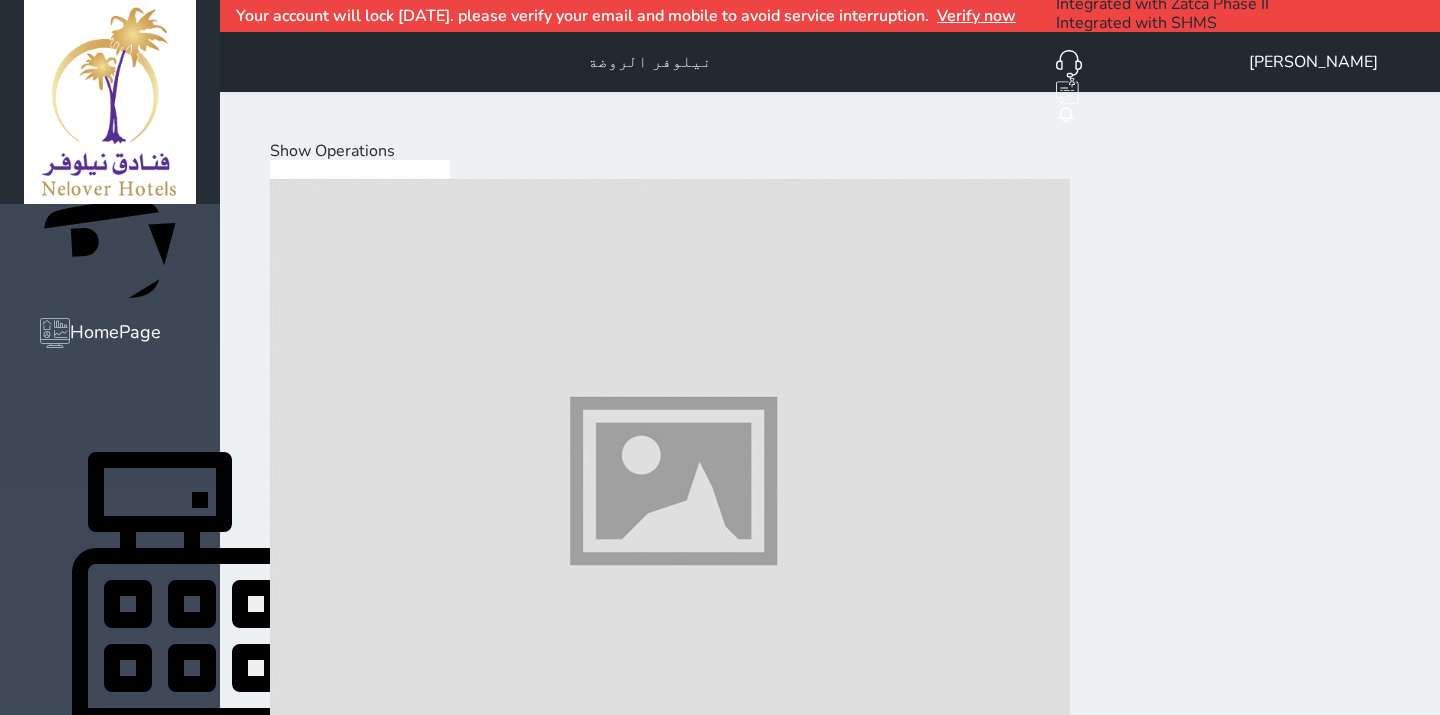 scroll, scrollTop: 65, scrollLeft: 0, axis: vertical 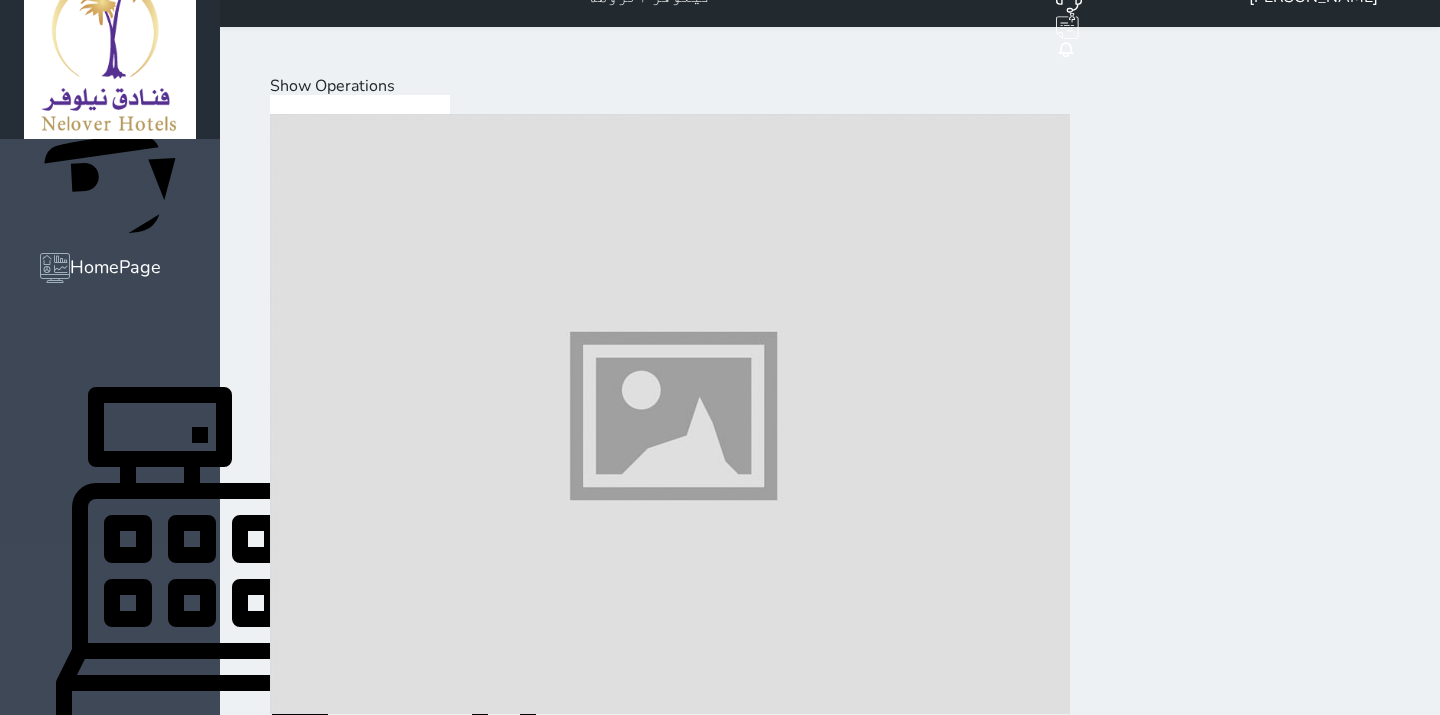 click on "Load on reservation (21.00  )" at bounding box center (384, 24170) 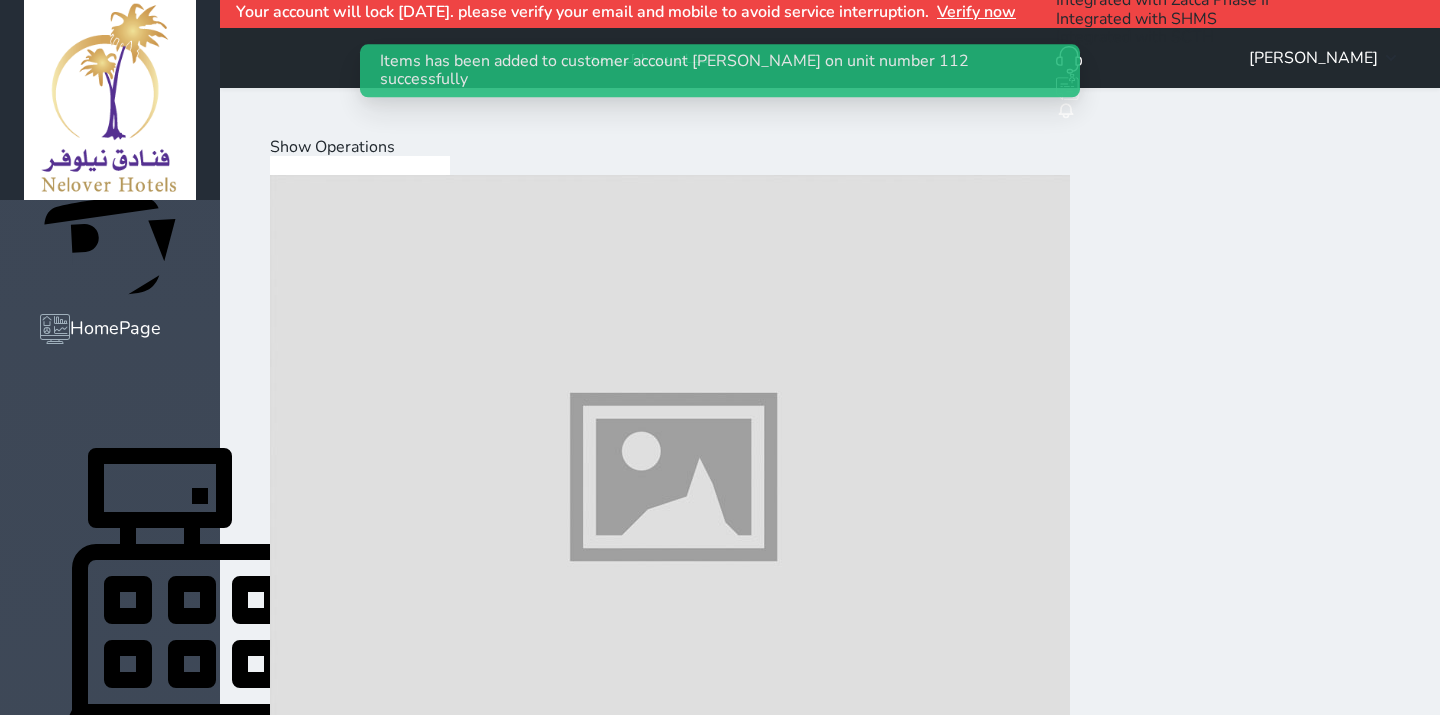 scroll, scrollTop: 0, scrollLeft: 0, axis: both 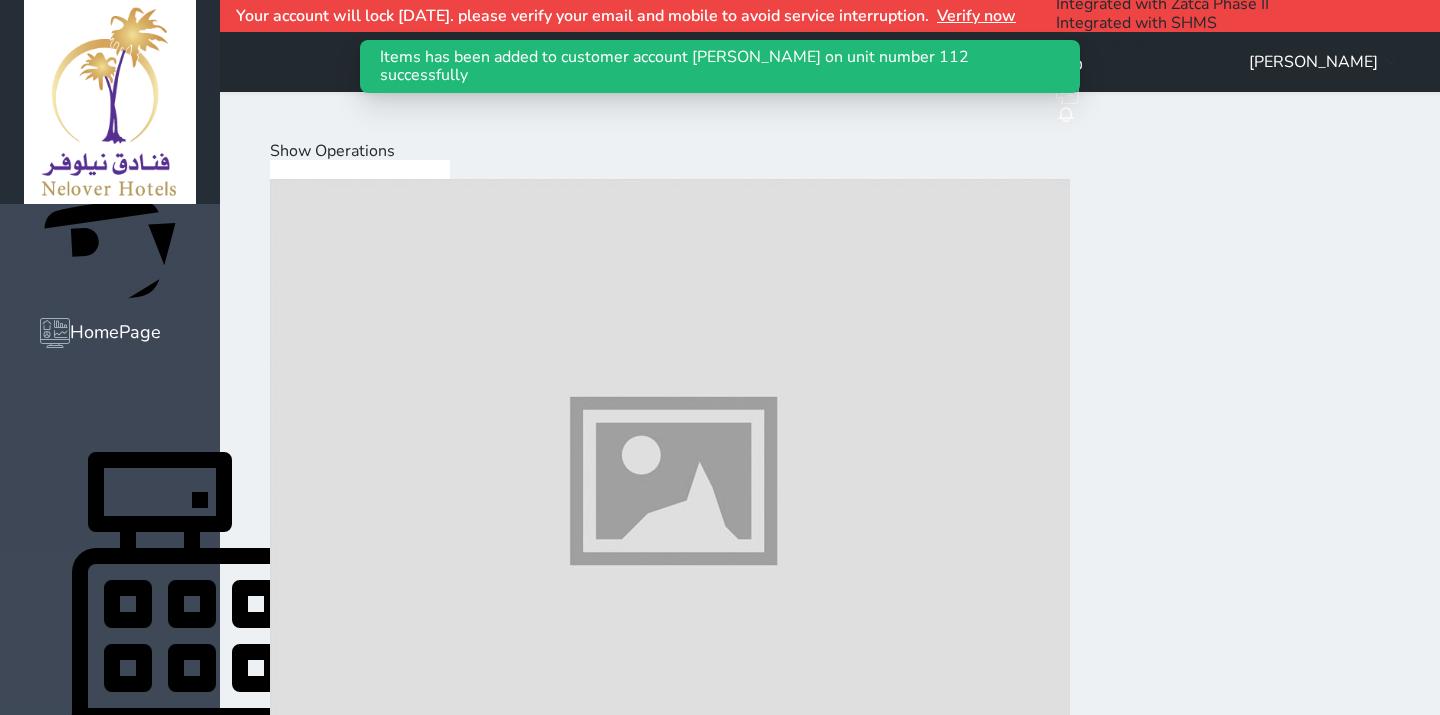 click on "Select Customer" at bounding box center (331, 23799) 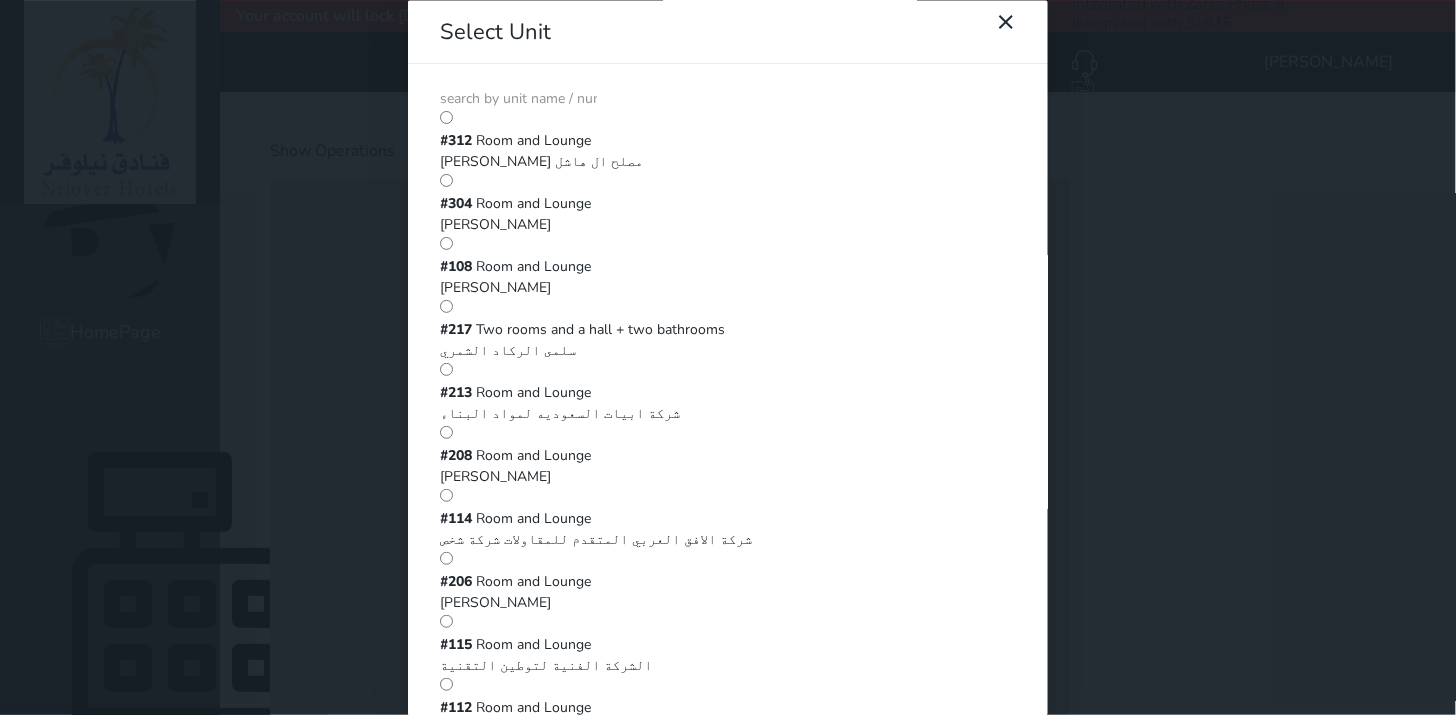 click at bounding box center (518, 99) 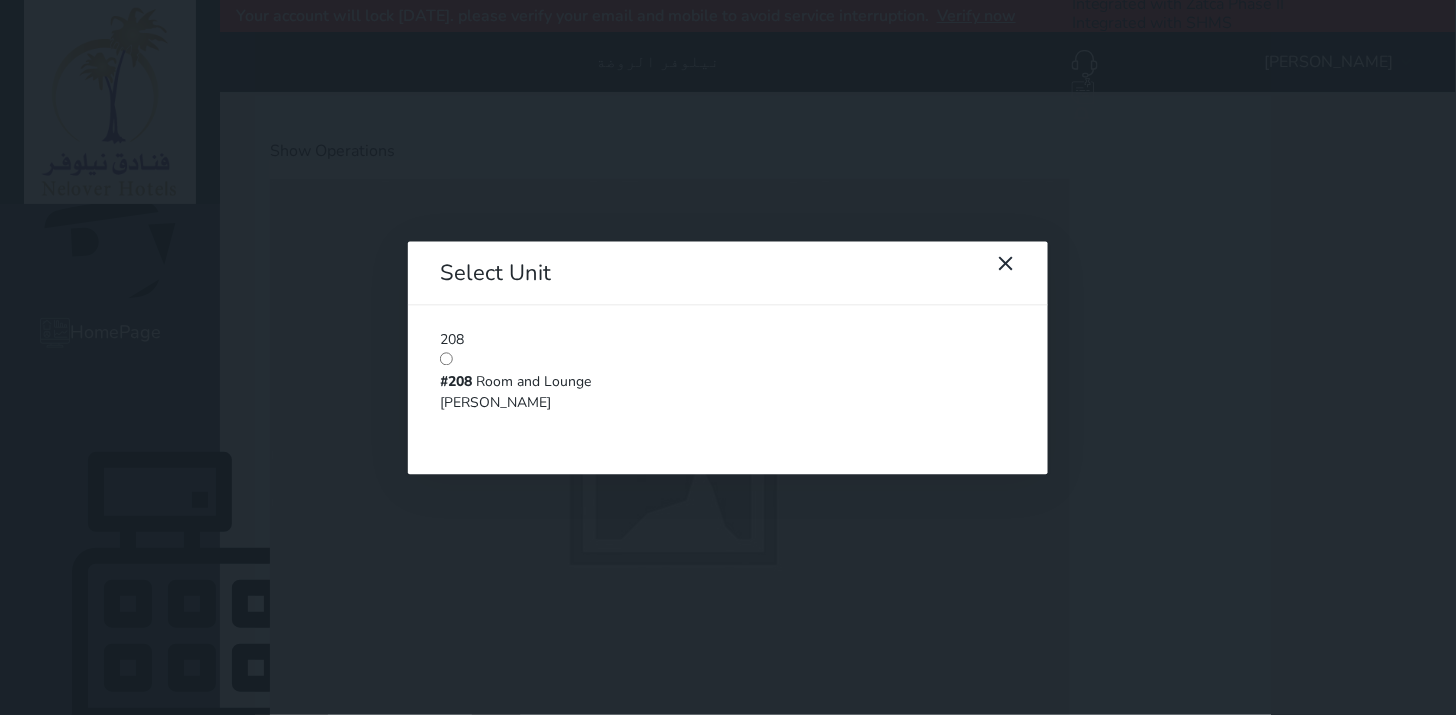 type on "208" 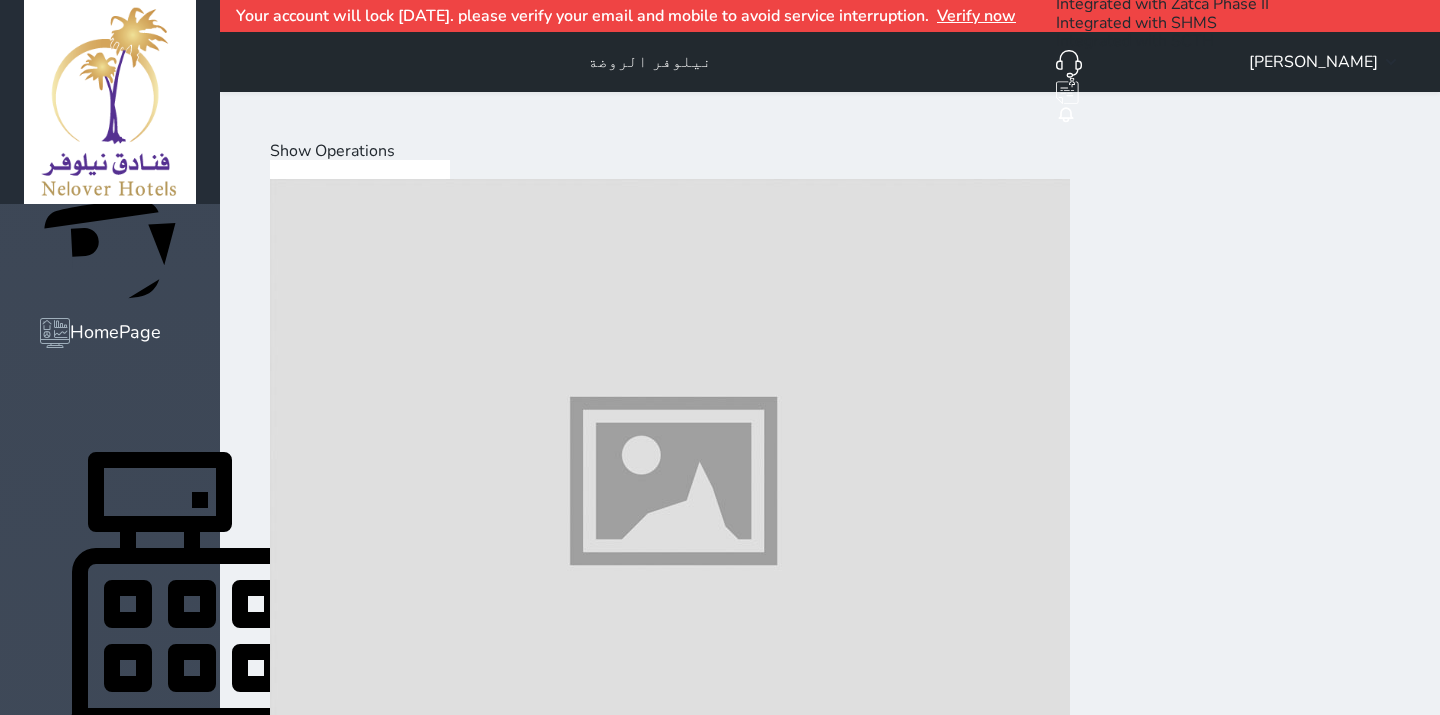 click at bounding box center [670, 1099] 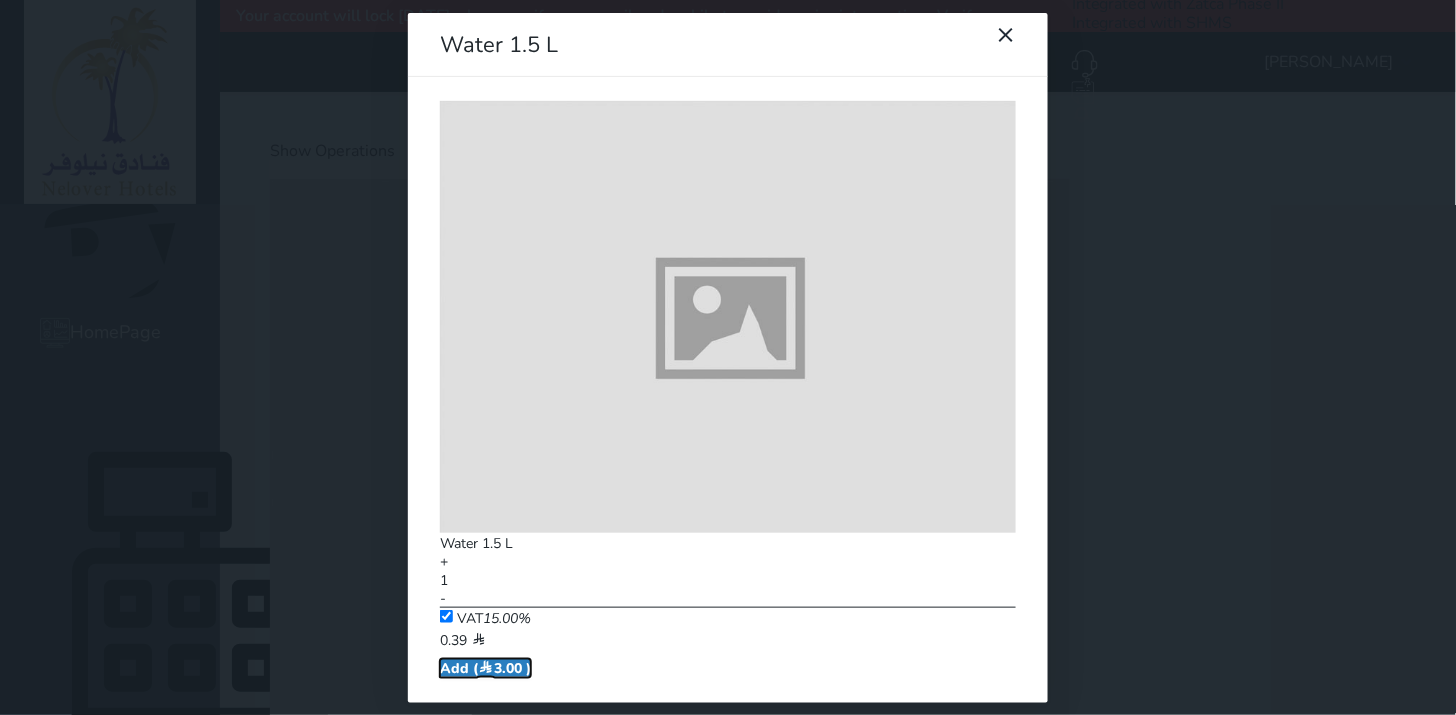 click on "Add  (    3.00 )" at bounding box center [485, 668] 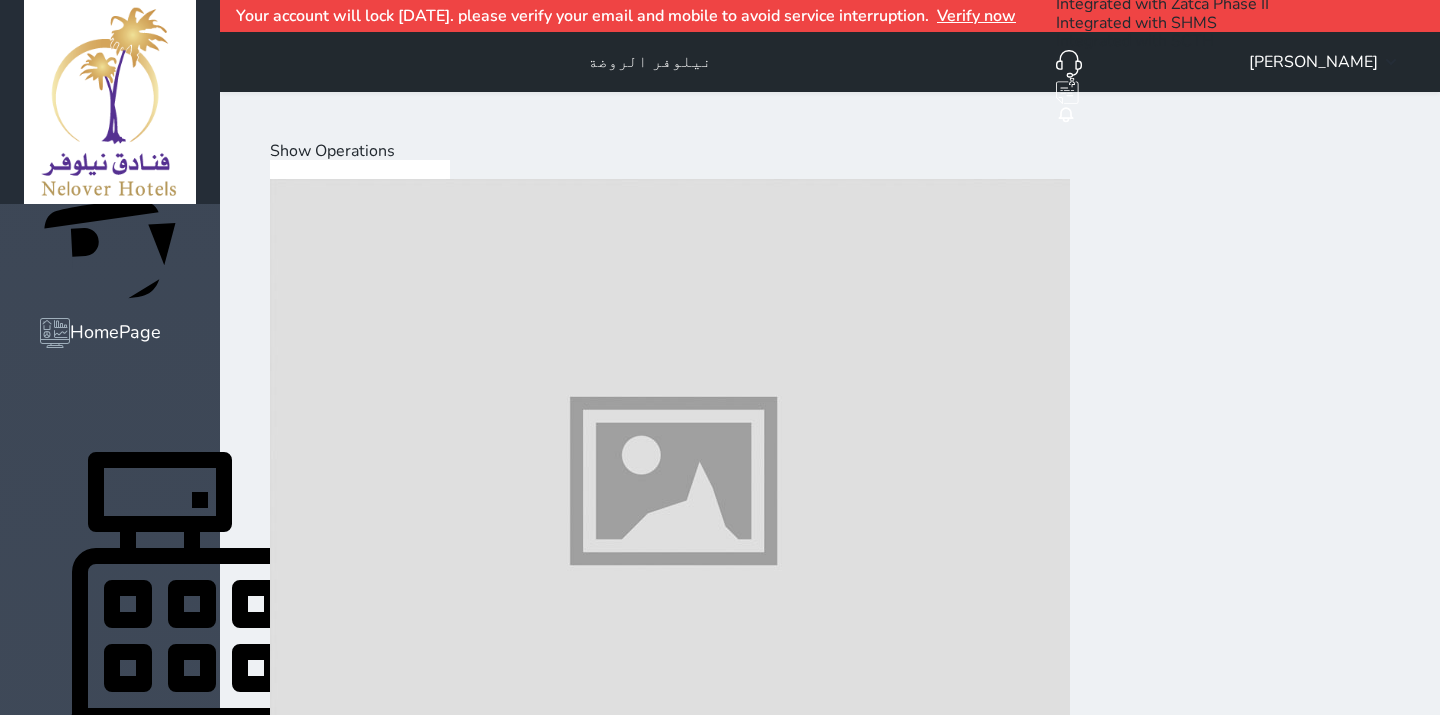 click on "Snacks" at bounding box center [515, 20040] 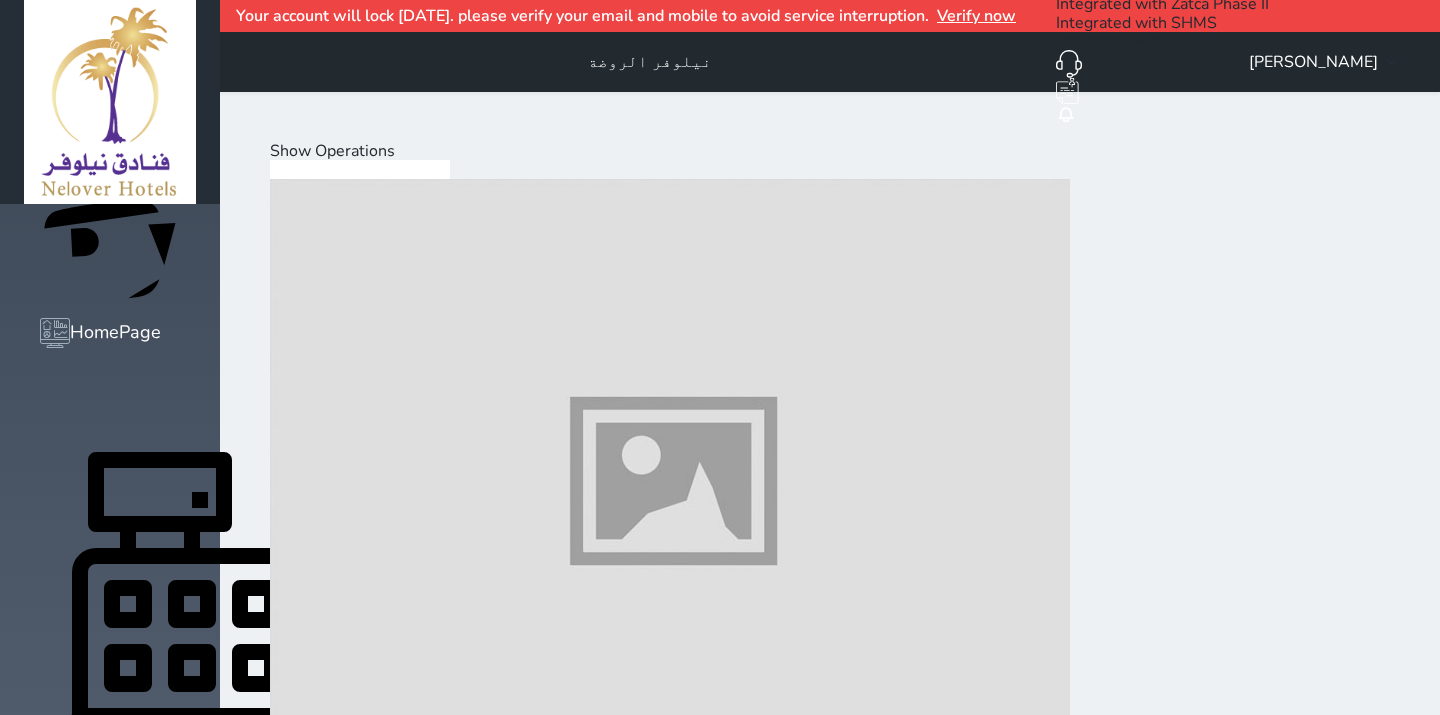 click at bounding box center [670, 1099] 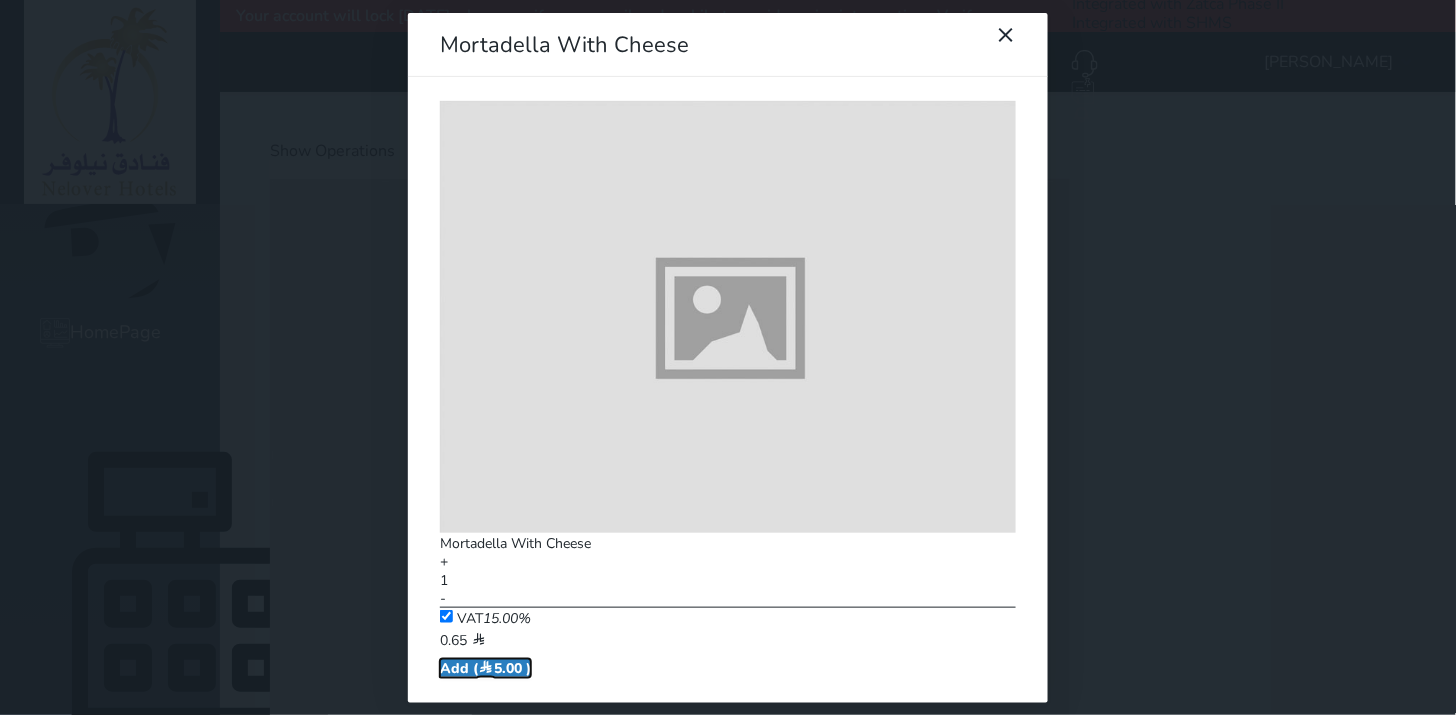 click on "Add  (    5.00 )" at bounding box center [485, 668] 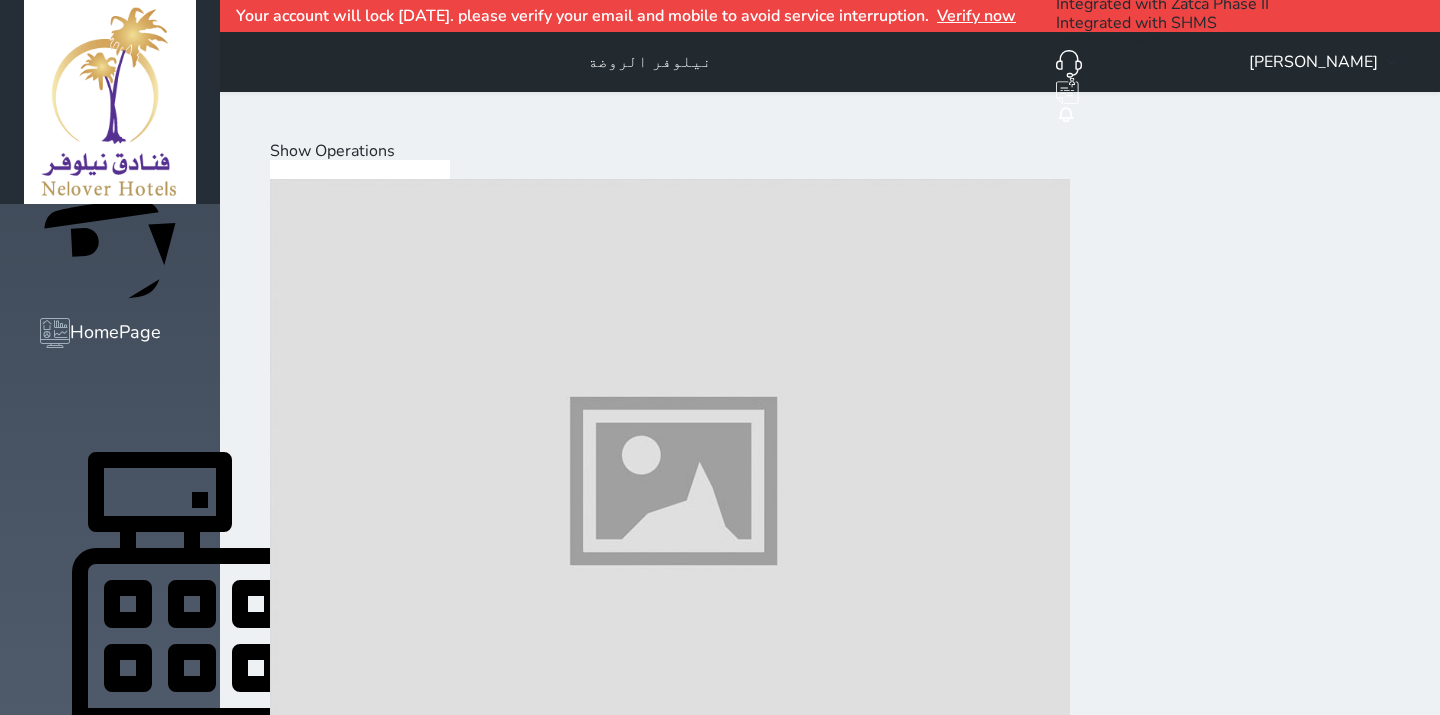 scroll, scrollTop: 65, scrollLeft: 0, axis: vertical 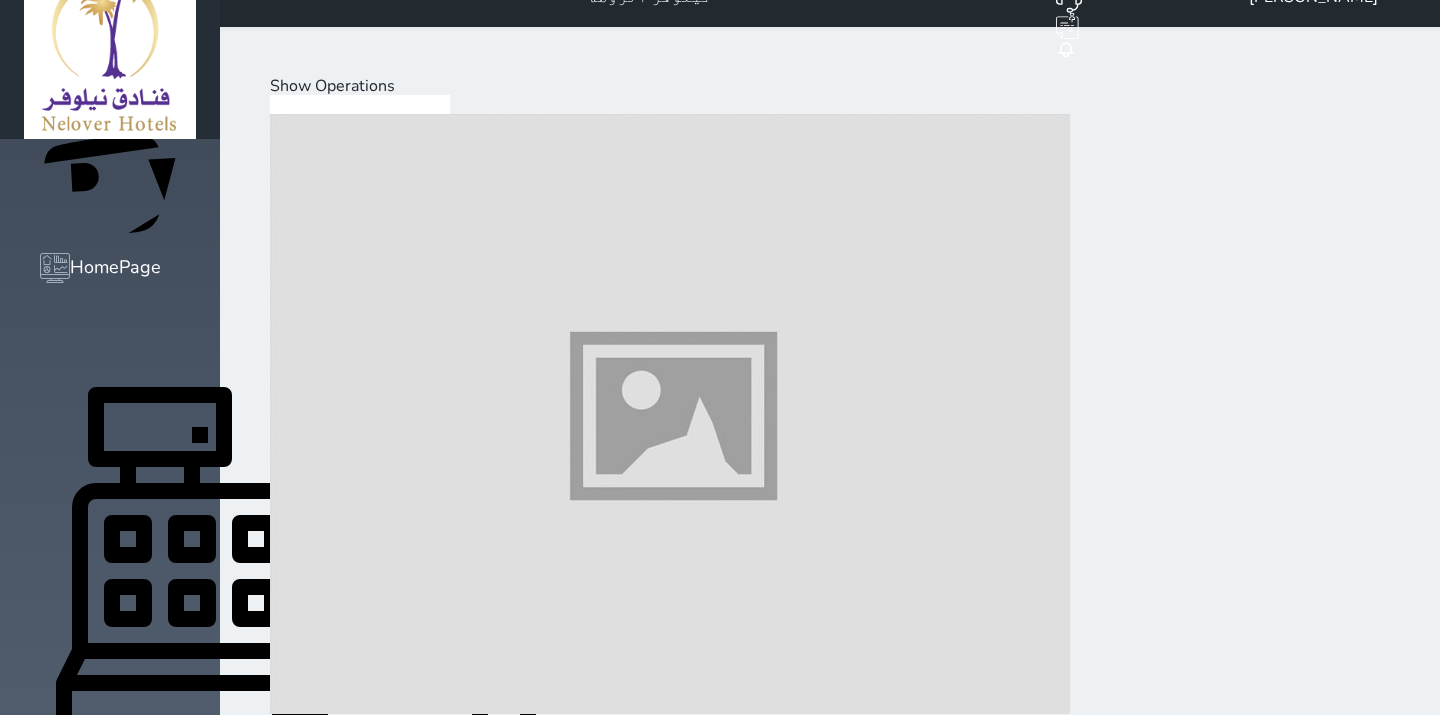 click on "Load on reservation (8.00  )" at bounding box center [379, 2384] 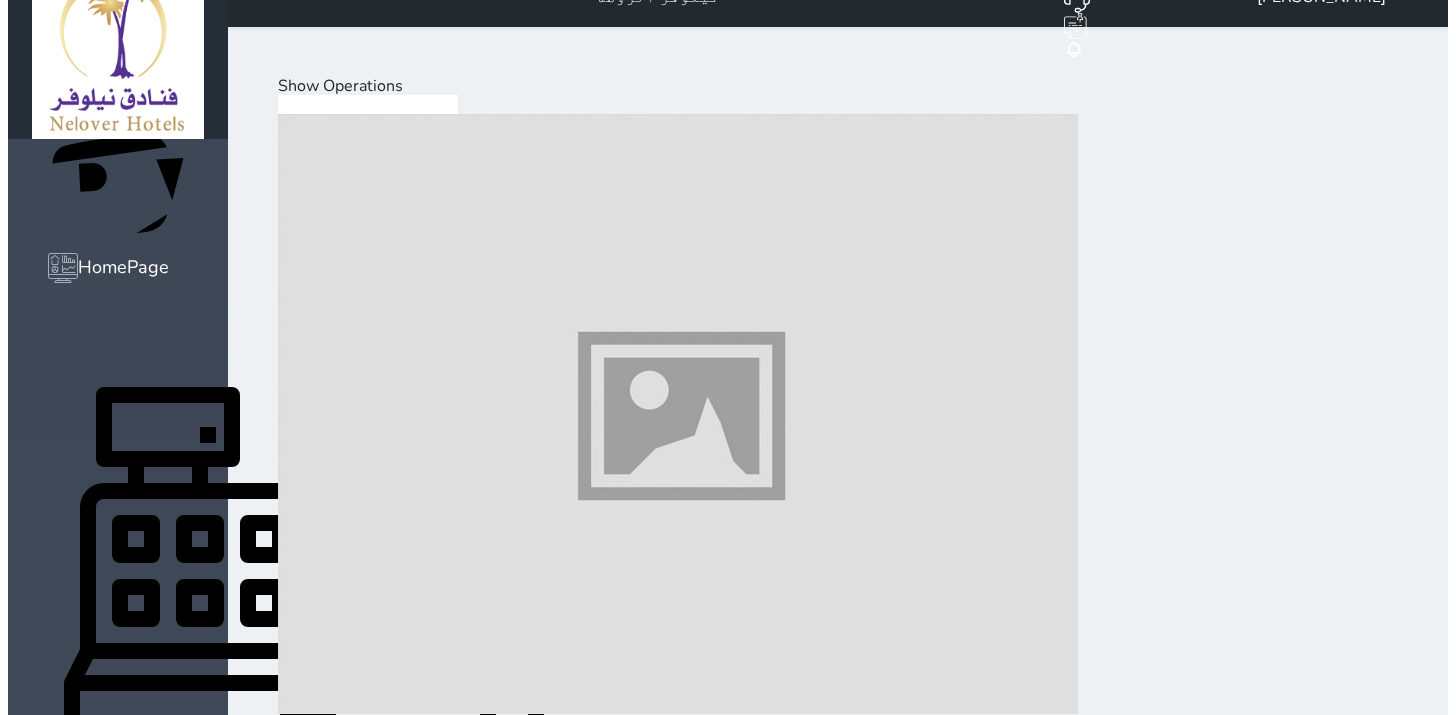 scroll, scrollTop: 75, scrollLeft: 0, axis: vertical 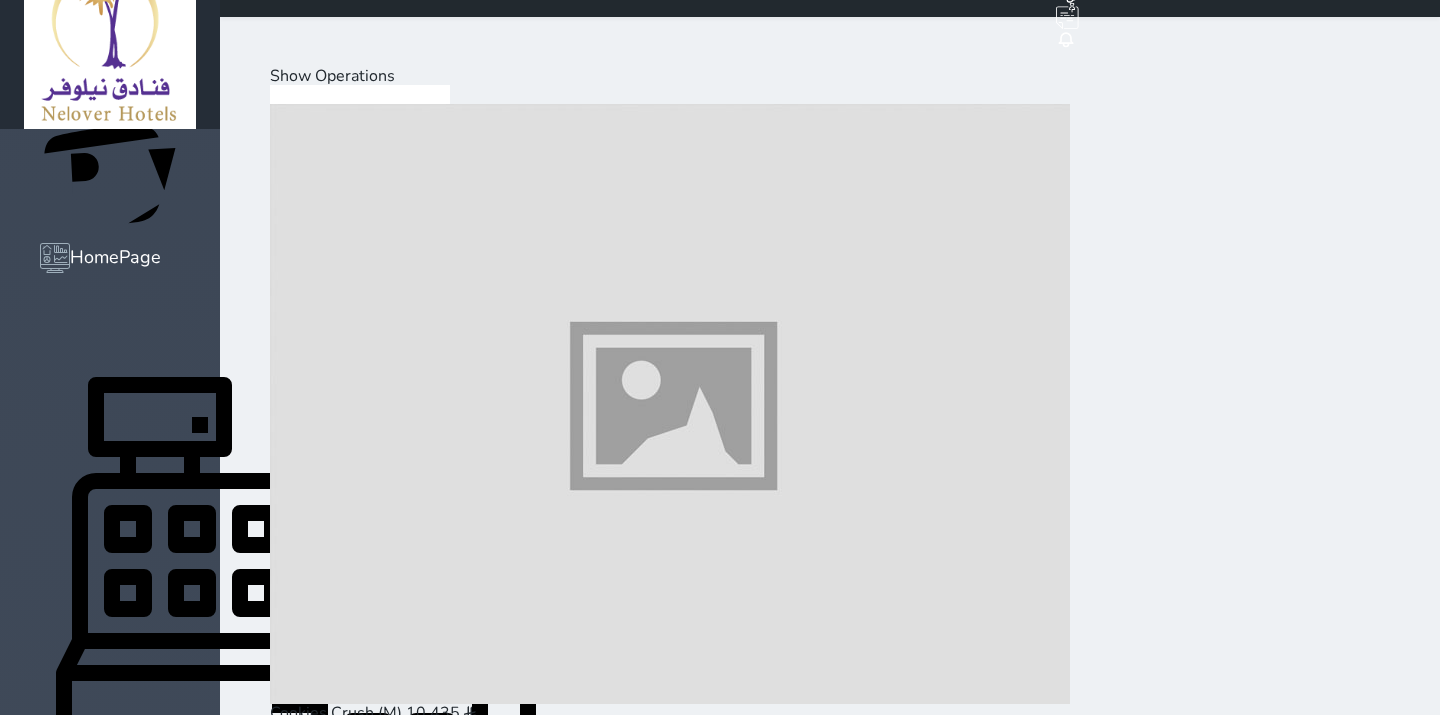 drag, startPoint x: 0, startPoint y: 578, endPoint x: 0, endPoint y: 476, distance: 102 